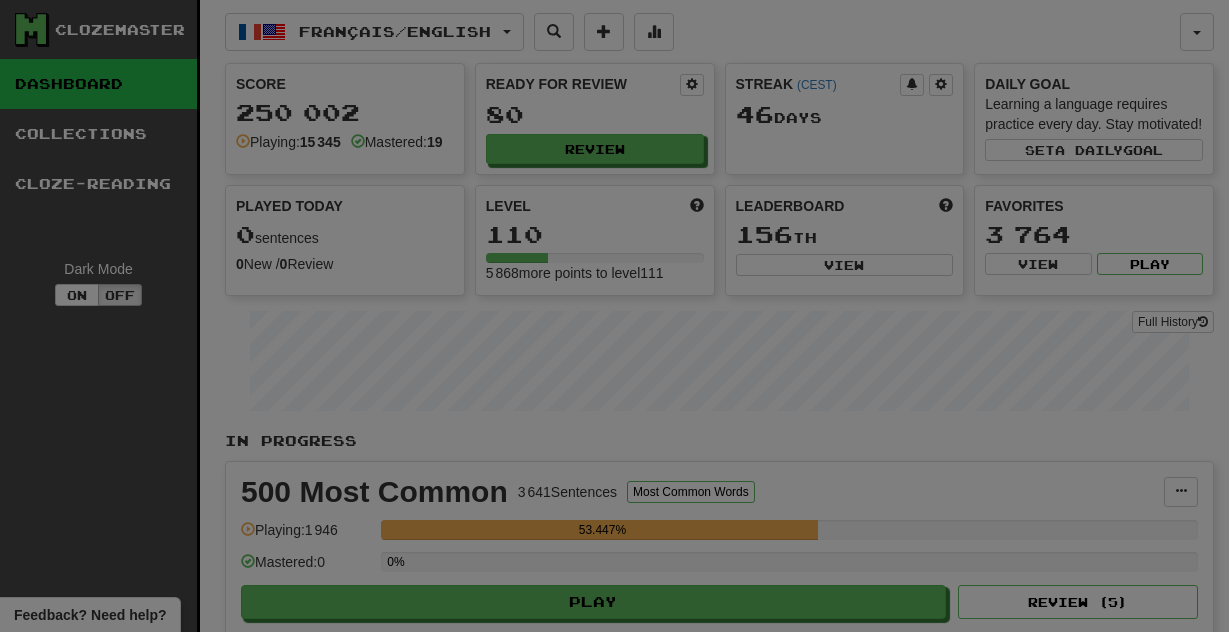 scroll, scrollTop: 0, scrollLeft: 0, axis: both 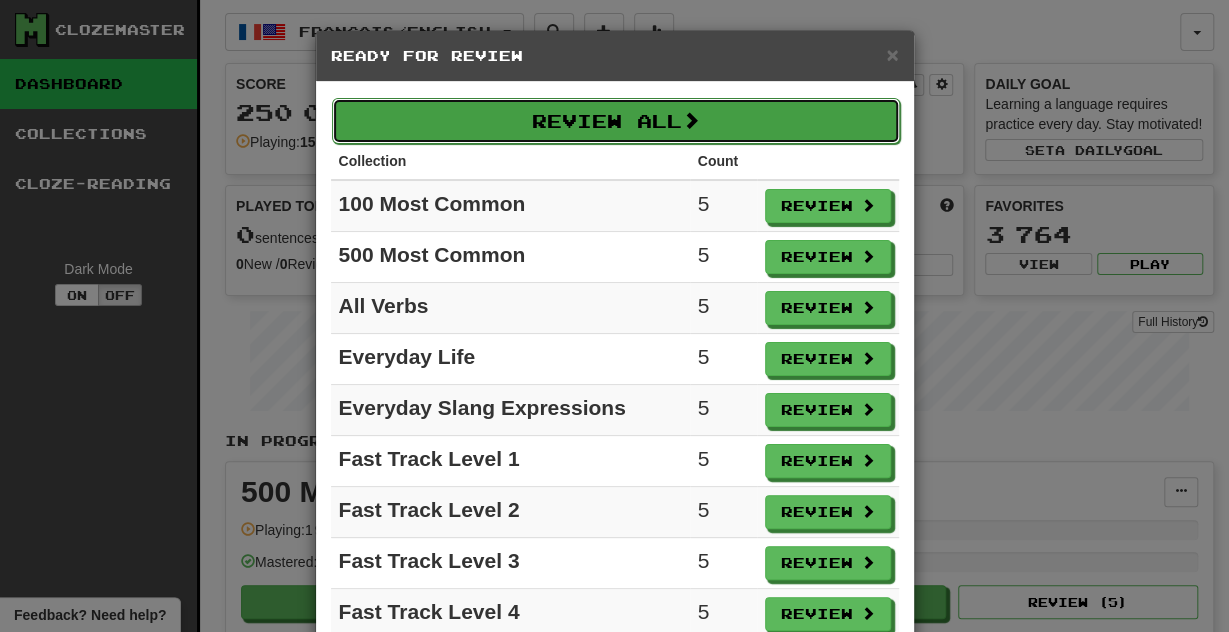 drag, startPoint x: 700, startPoint y: 101, endPoint x: 688, endPoint y: 119, distance: 21.633308 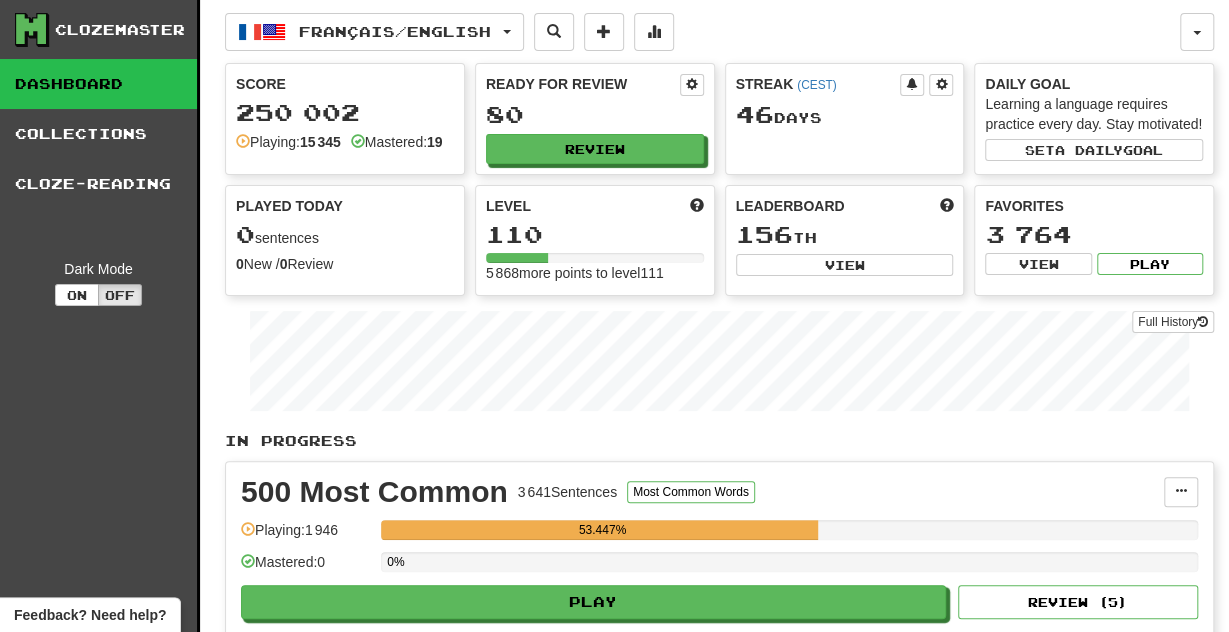 select on "**" 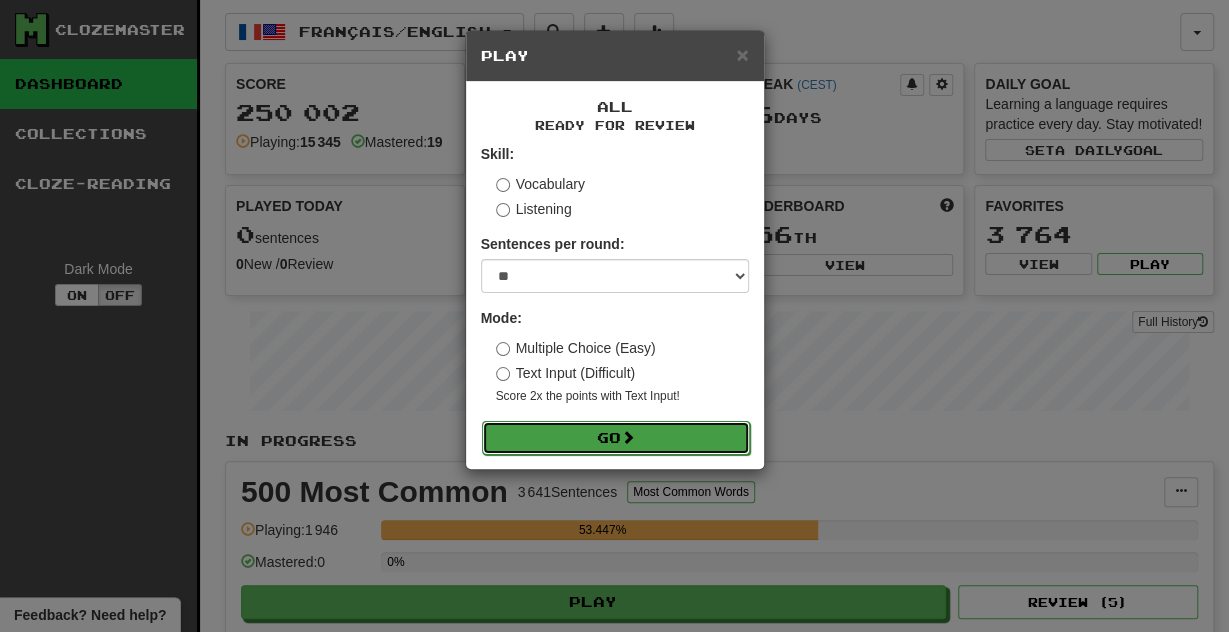 click at bounding box center [628, 437] 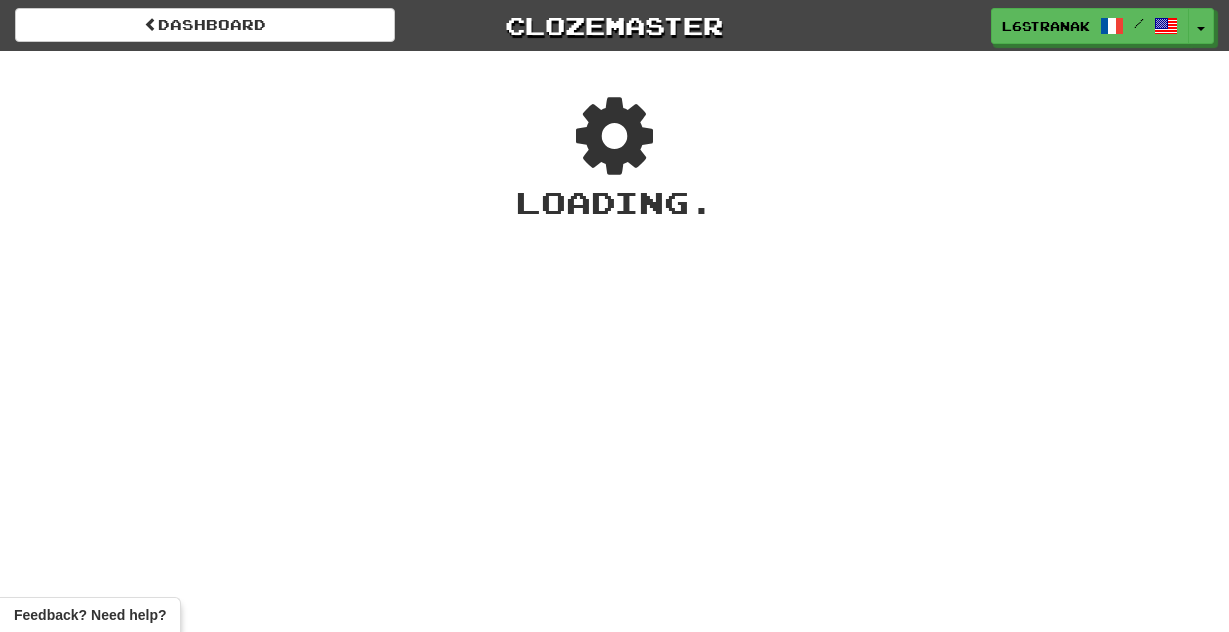scroll, scrollTop: 0, scrollLeft: 0, axis: both 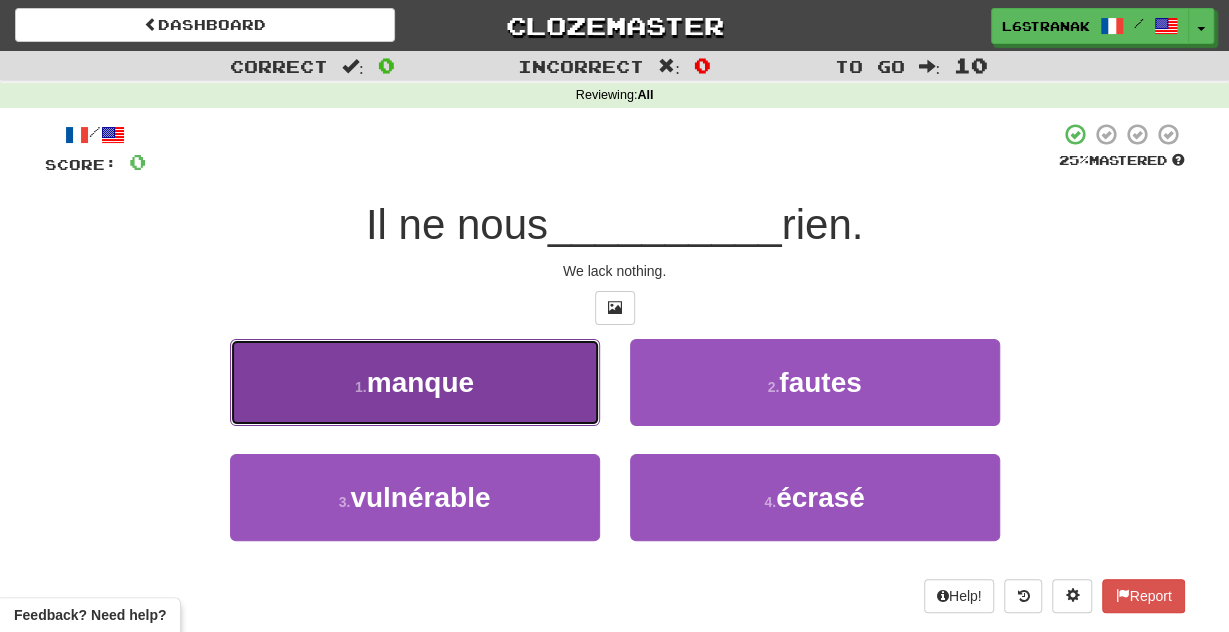 click on "1 .  manque" at bounding box center [415, 382] 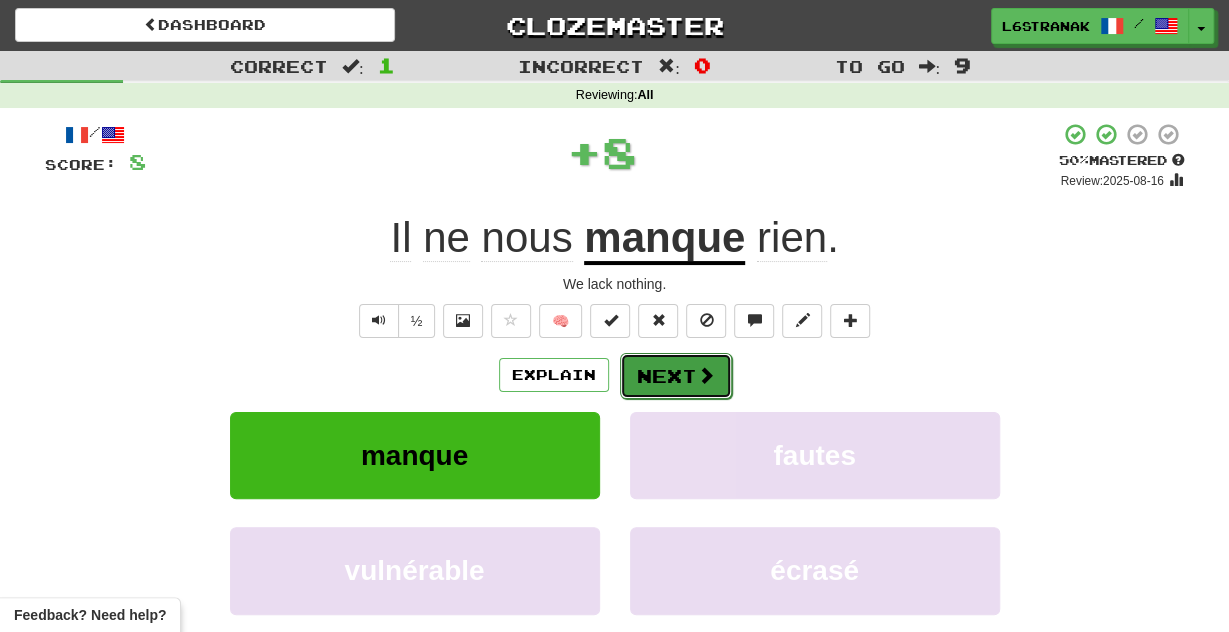 click on "Next" at bounding box center [676, 376] 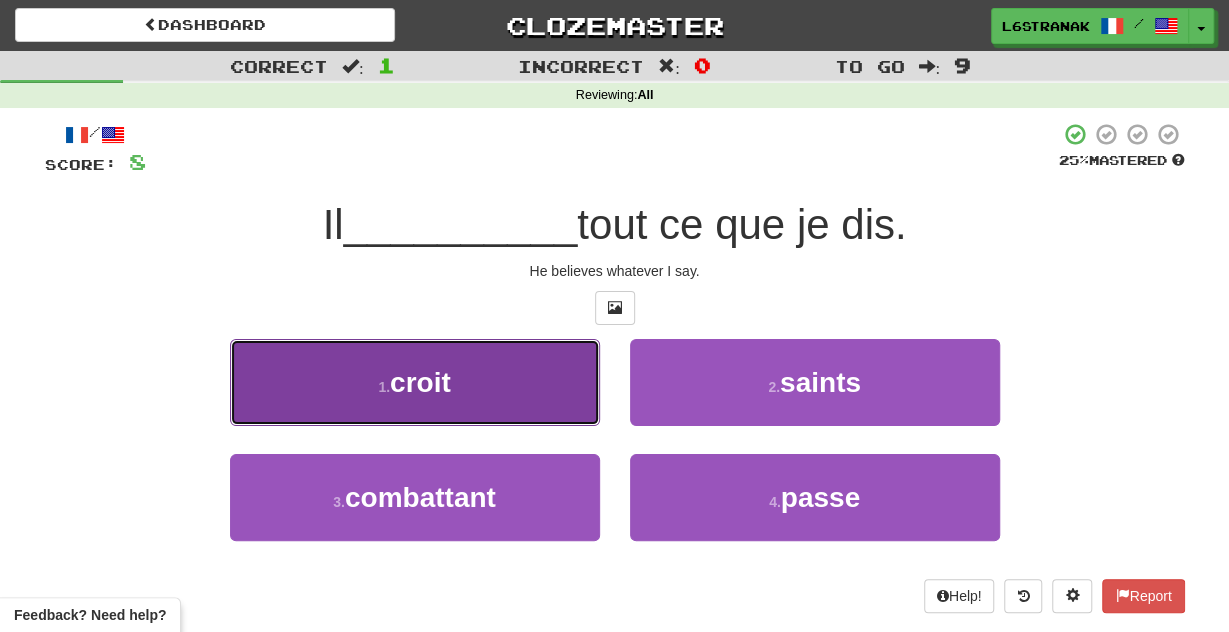 click on "1 .  croit" at bounding box center [415, 382] 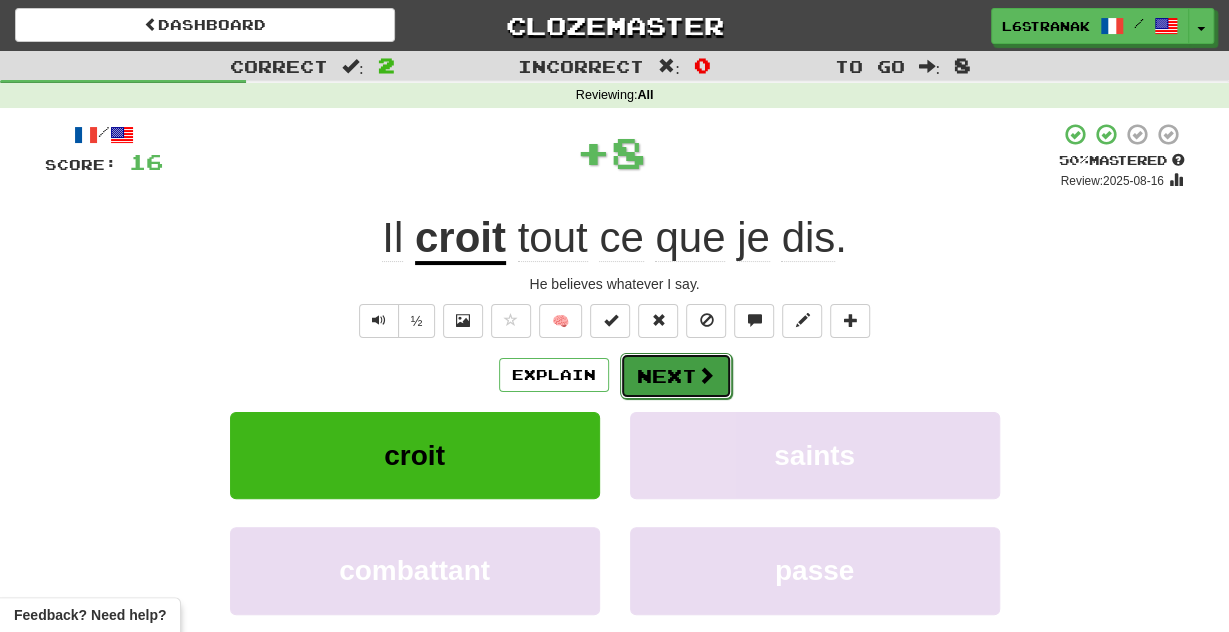 click on "Next" at bounding box center (676, 376) 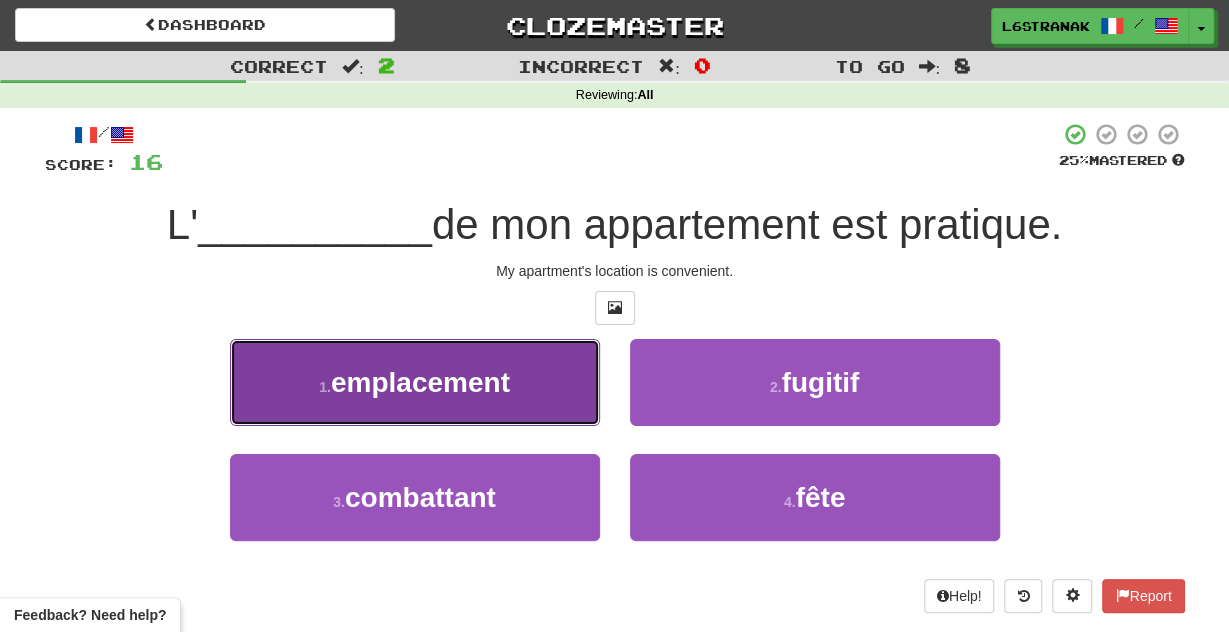 click on "1 .  emplacement" at bounding box center [415, 382] 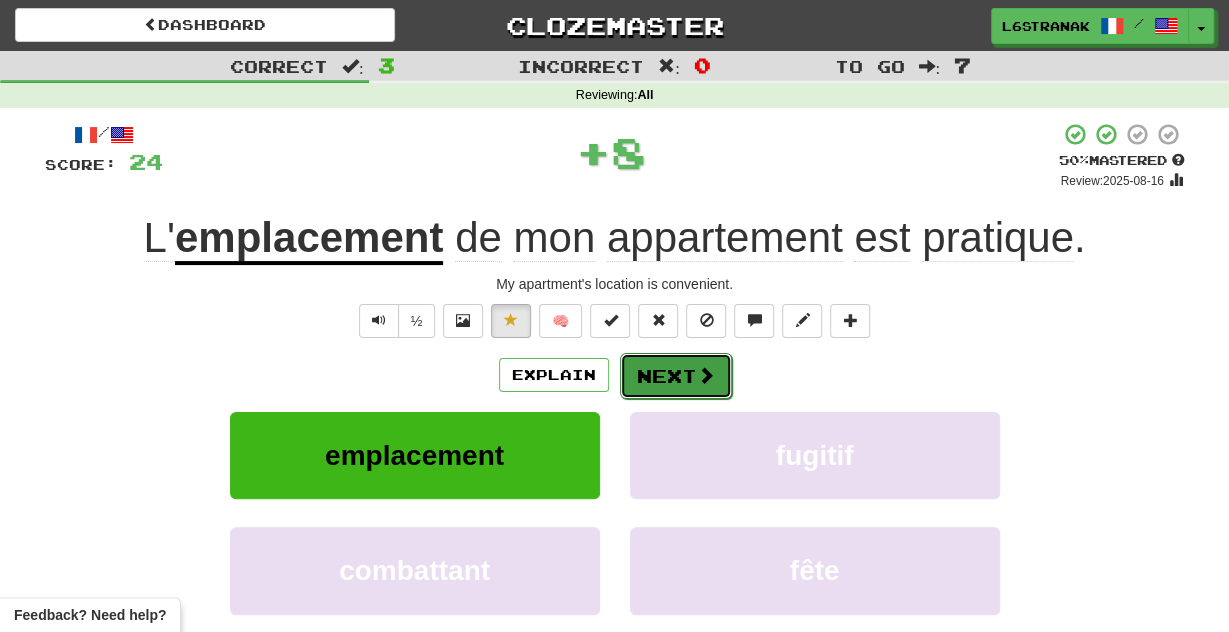 click on "Next" at bounding box center (676, 376) 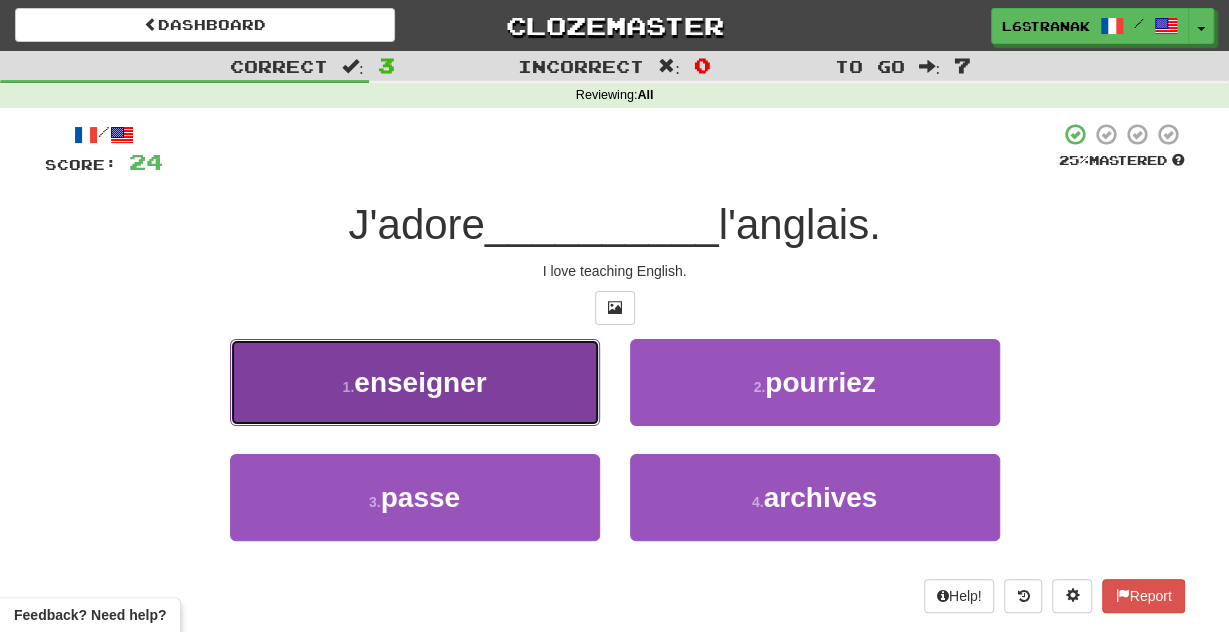 click on "1 .  enseigner" at bounding box center [415, 382] 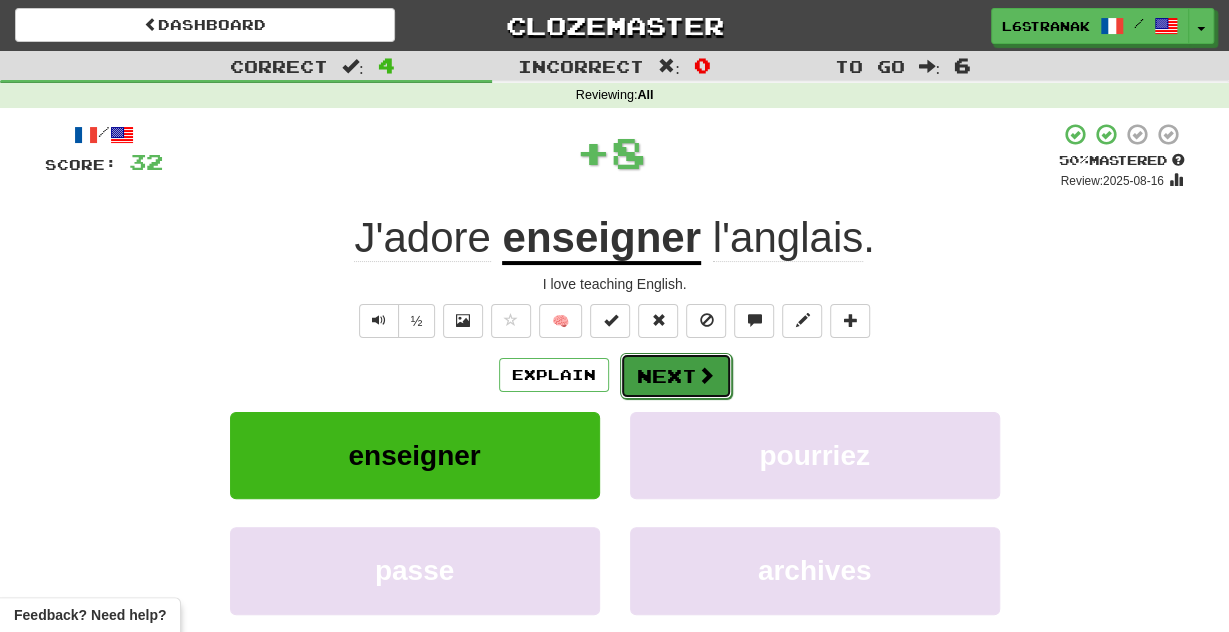 click at bounding box center (706, 375) 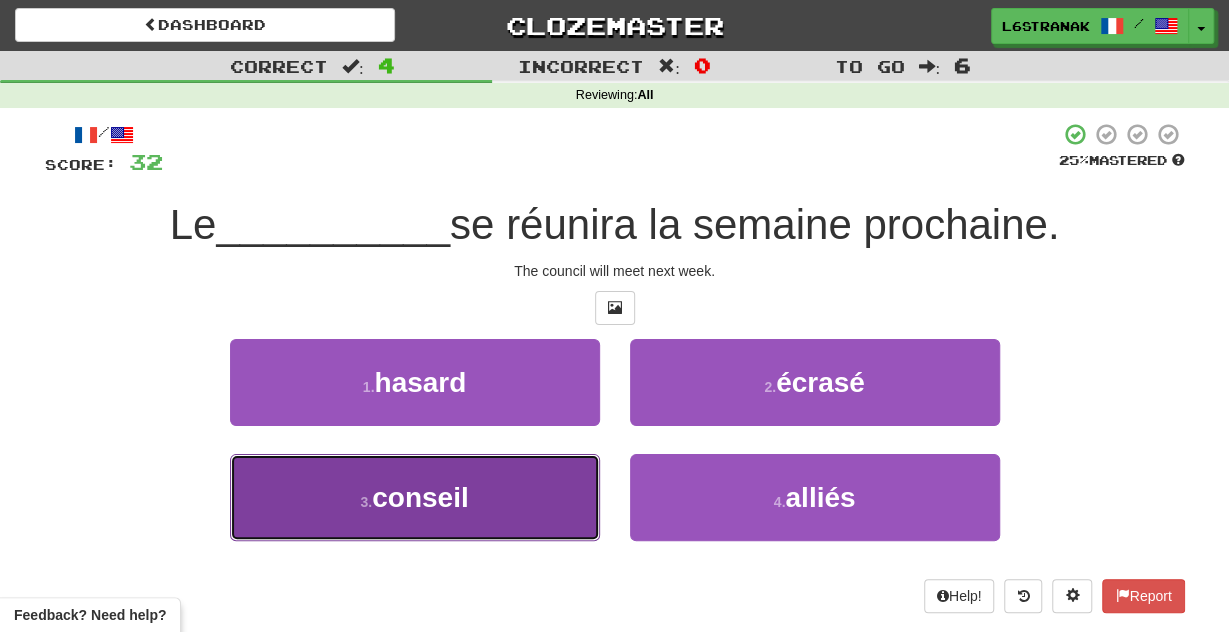 click on "3 .  conseil" at bounding box center [415, 497] 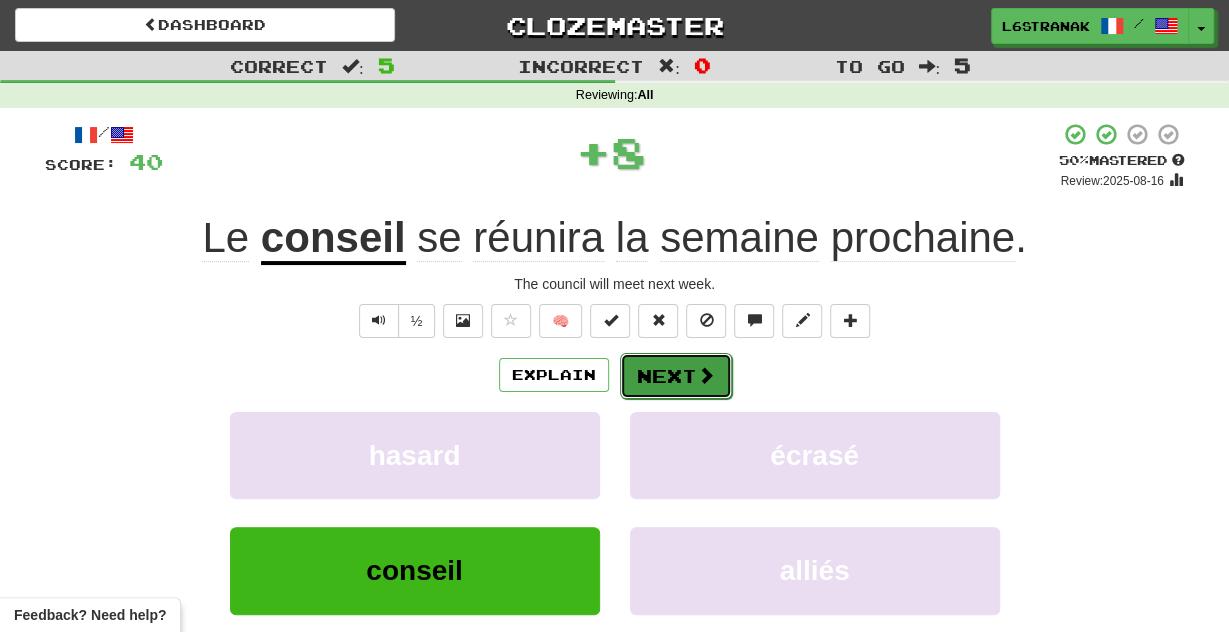 click on "Next" at bounding box center [676, 376] 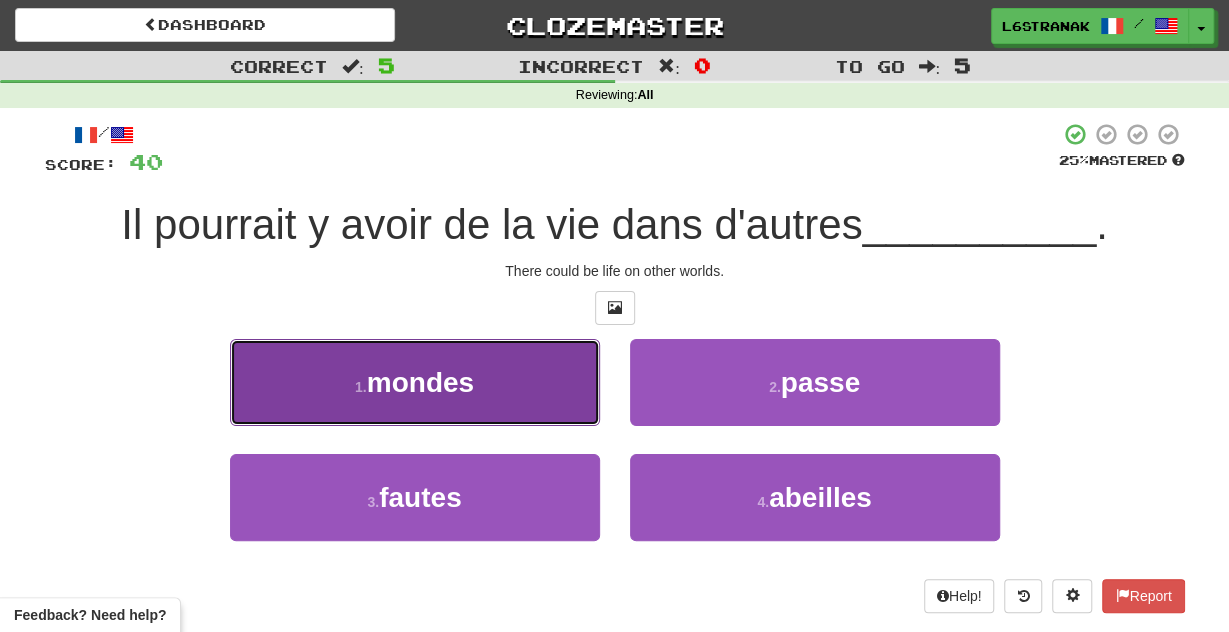 click on "1 .  mondes" at bounding box center [415, 382] 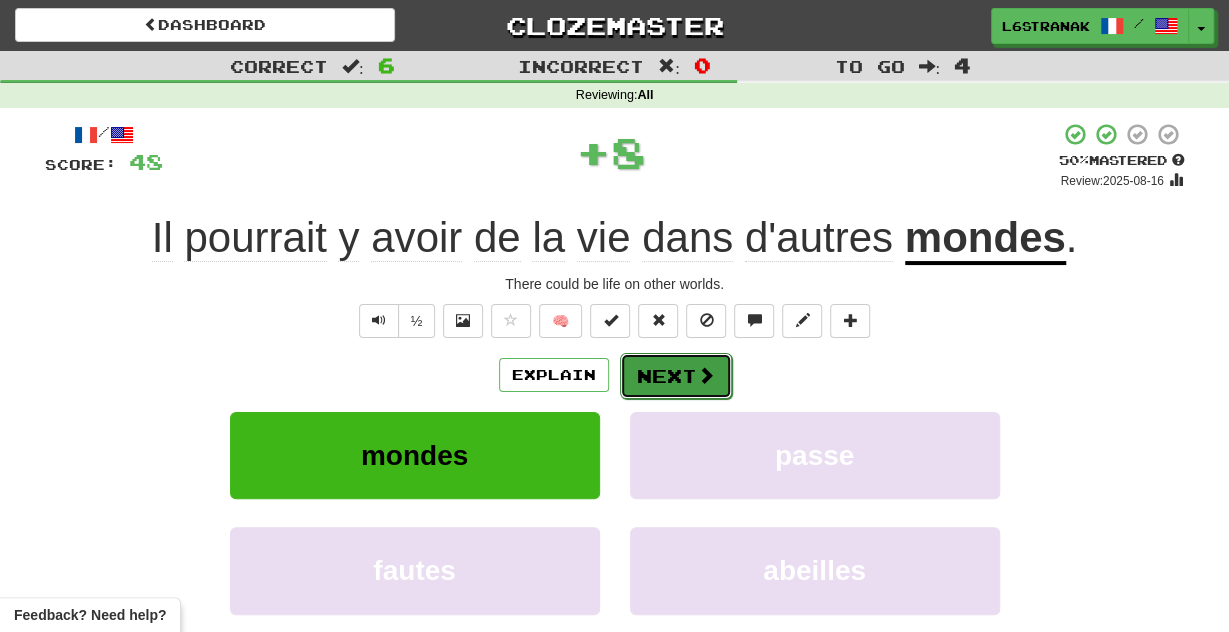 click on "Next" at bounding box center [676, 376] 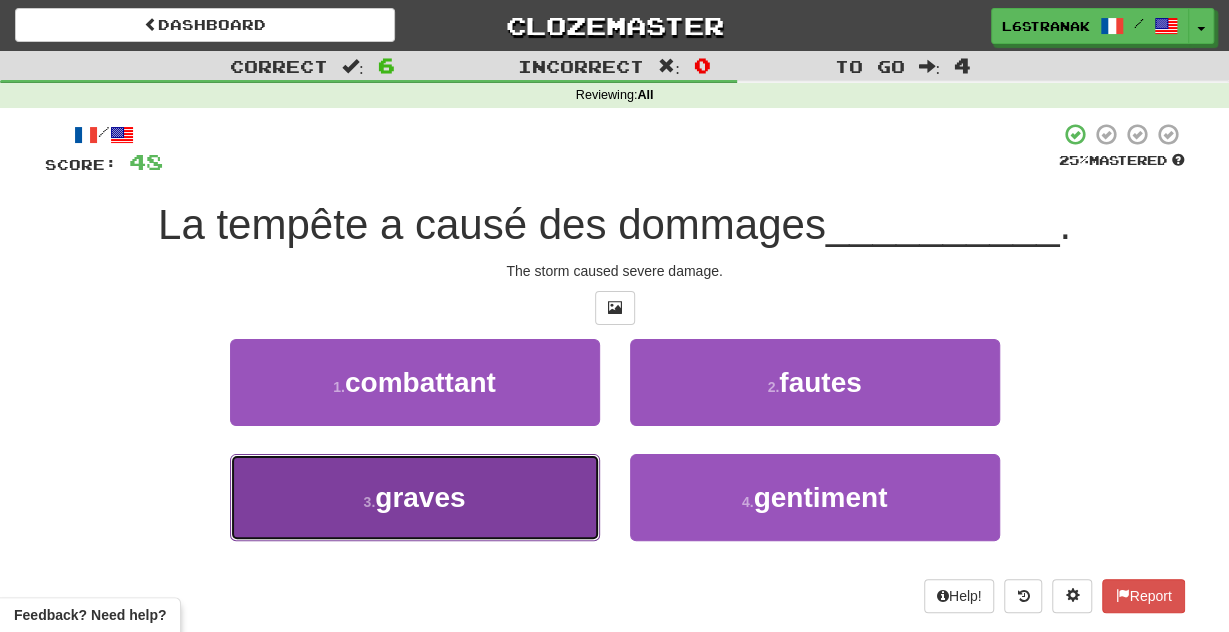 click on "3 .  graves" at bounding box center [415, 497] 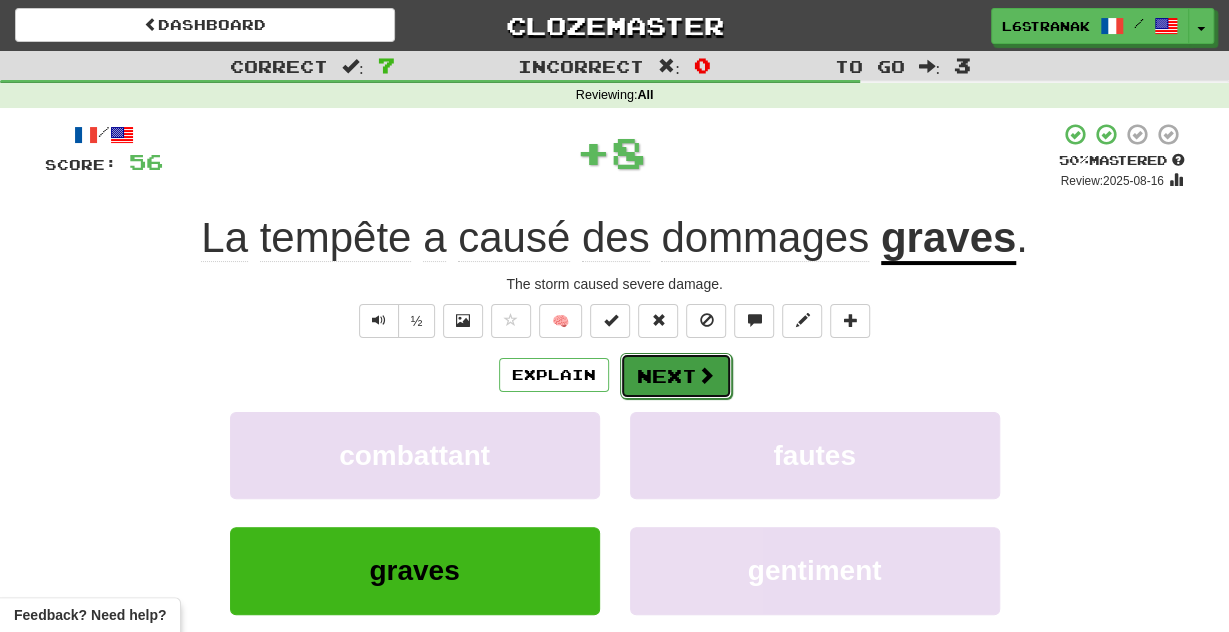click on "Next" at bounding box center [676, 376] 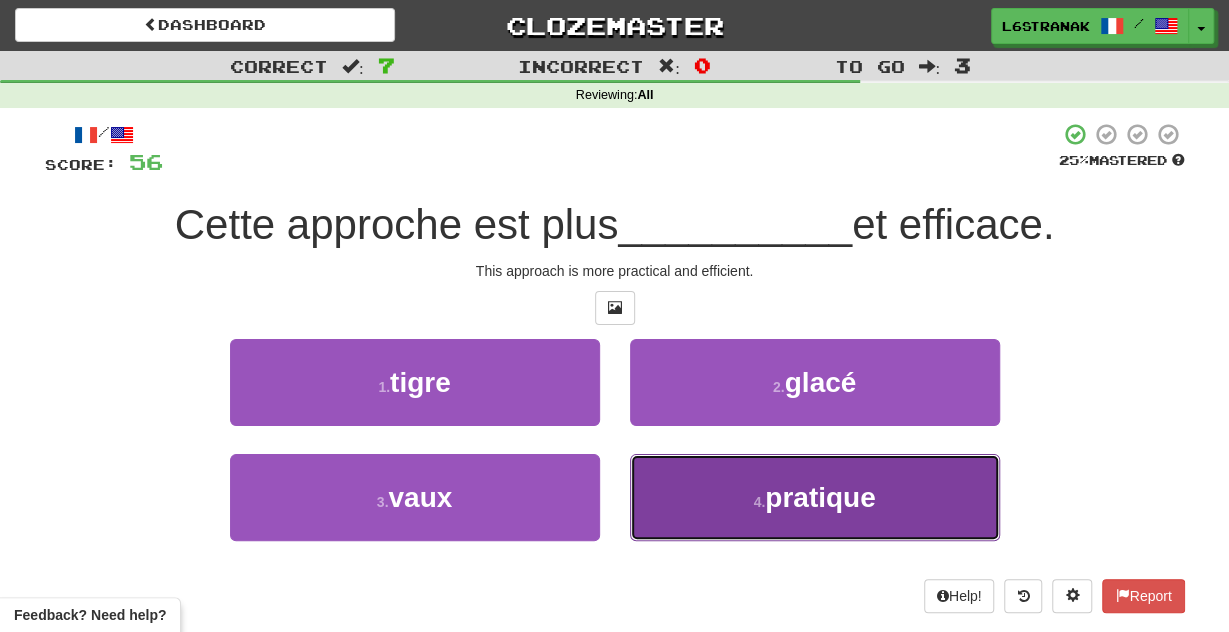 click on "4 .  pratique" at bounding box center (815, 497) 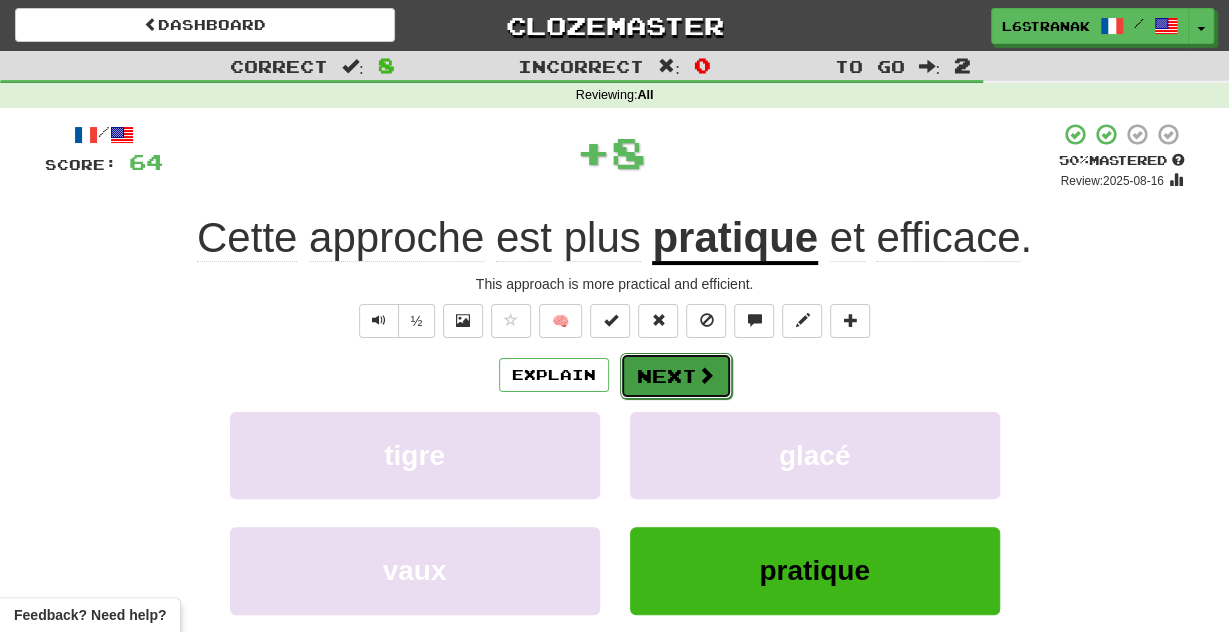 click on "Next" at bounding box center (676, 376) 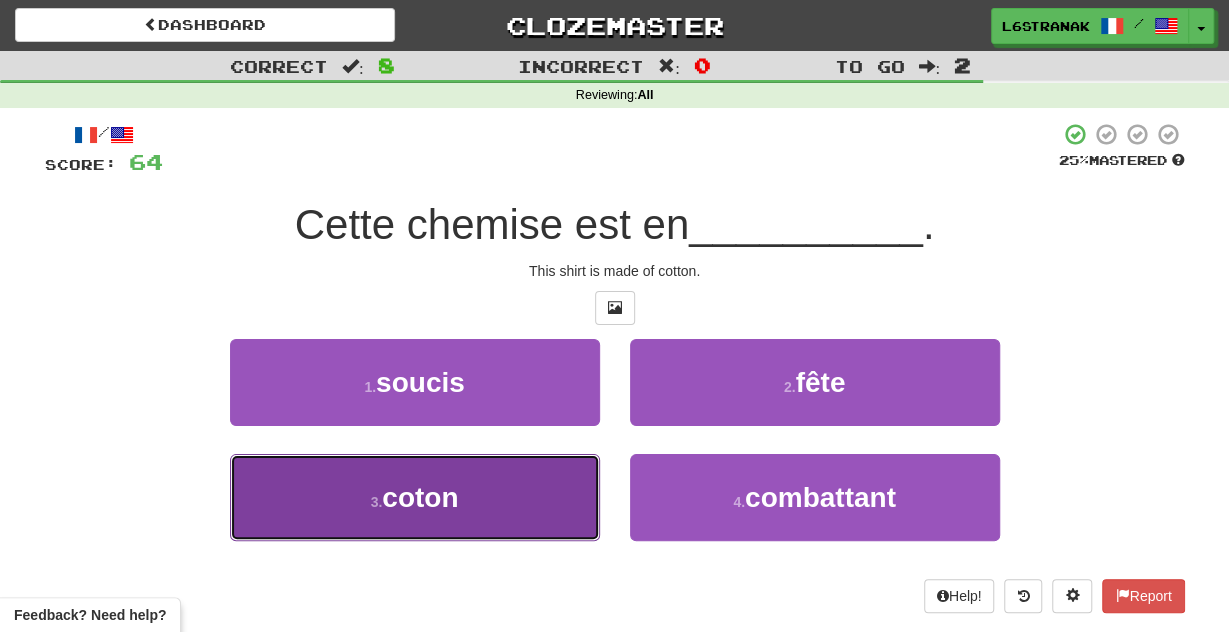 click on "3 .  coton" at bounding box center [415, 497] 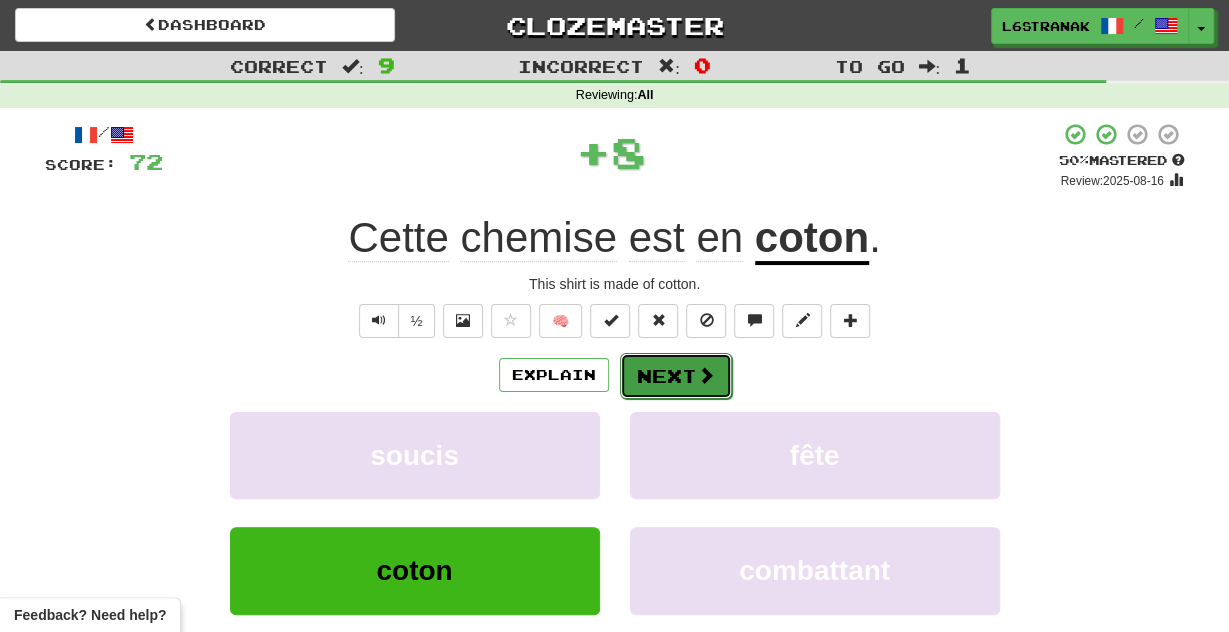 click on "Next" at bounding box center [676, 376] 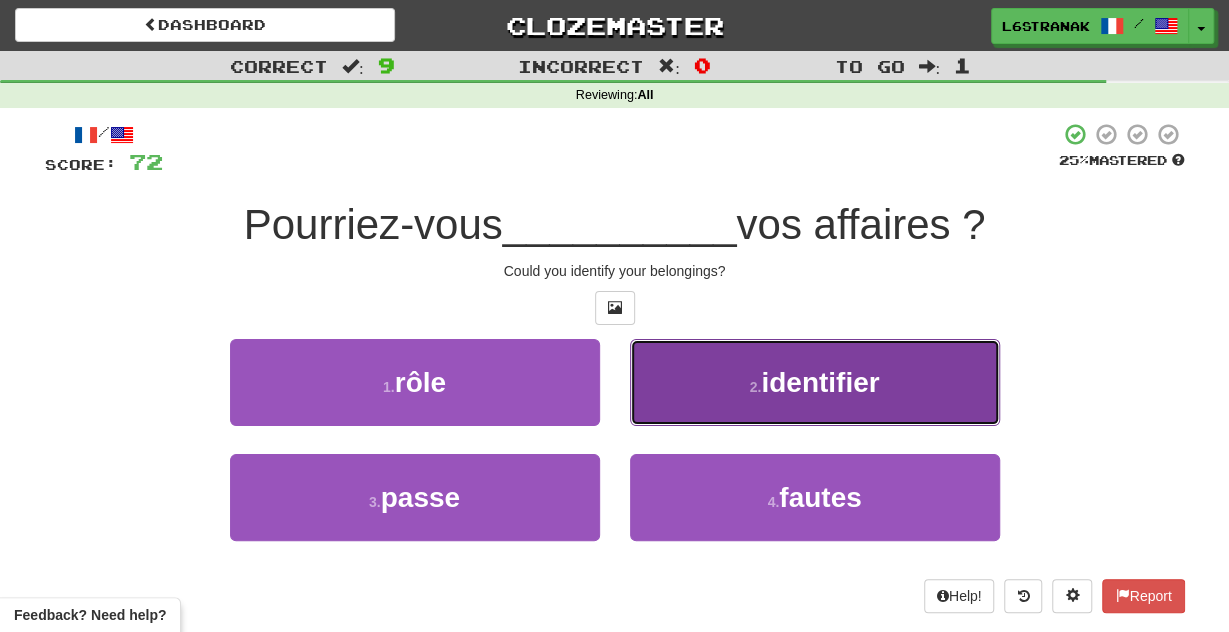 click on "2 .  identifier" at bounding box center [815, 382] 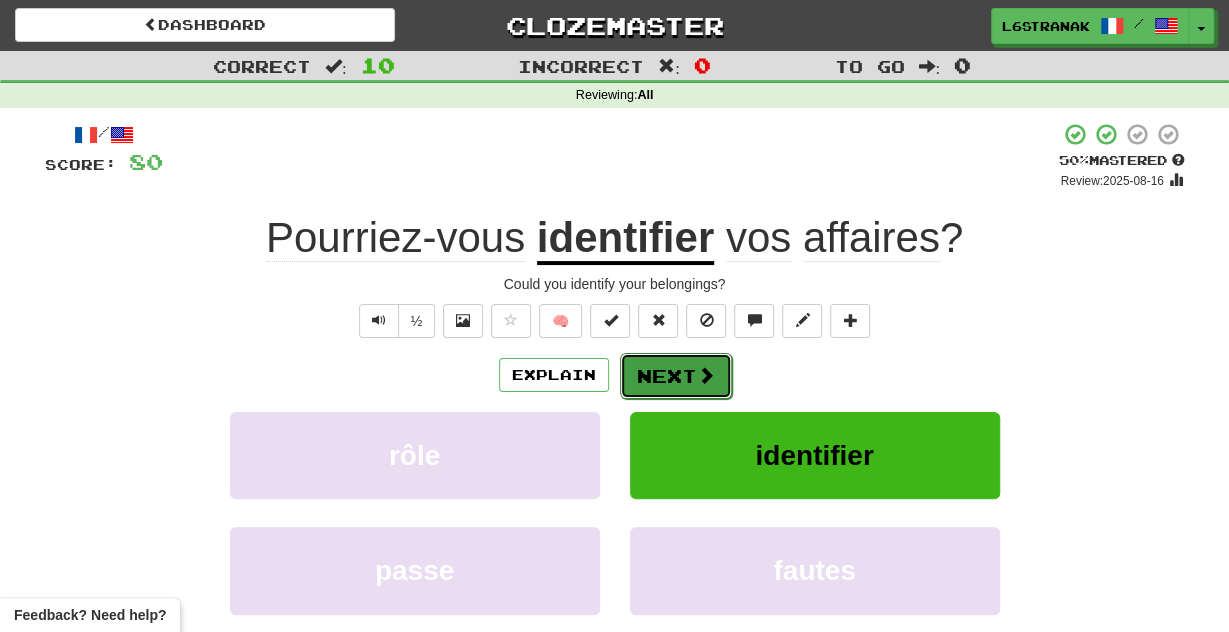 click on "Next" at bounding box center [676, 376] 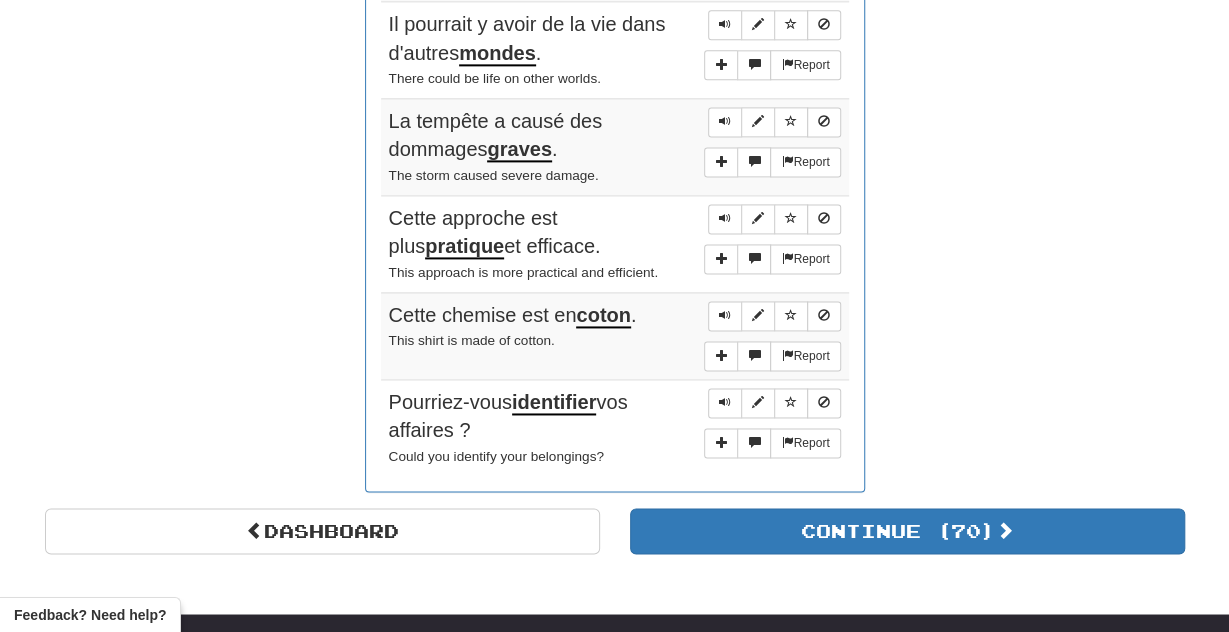 scroll, scrollTop: 1264, scrollLeft: 0, axis: vertical 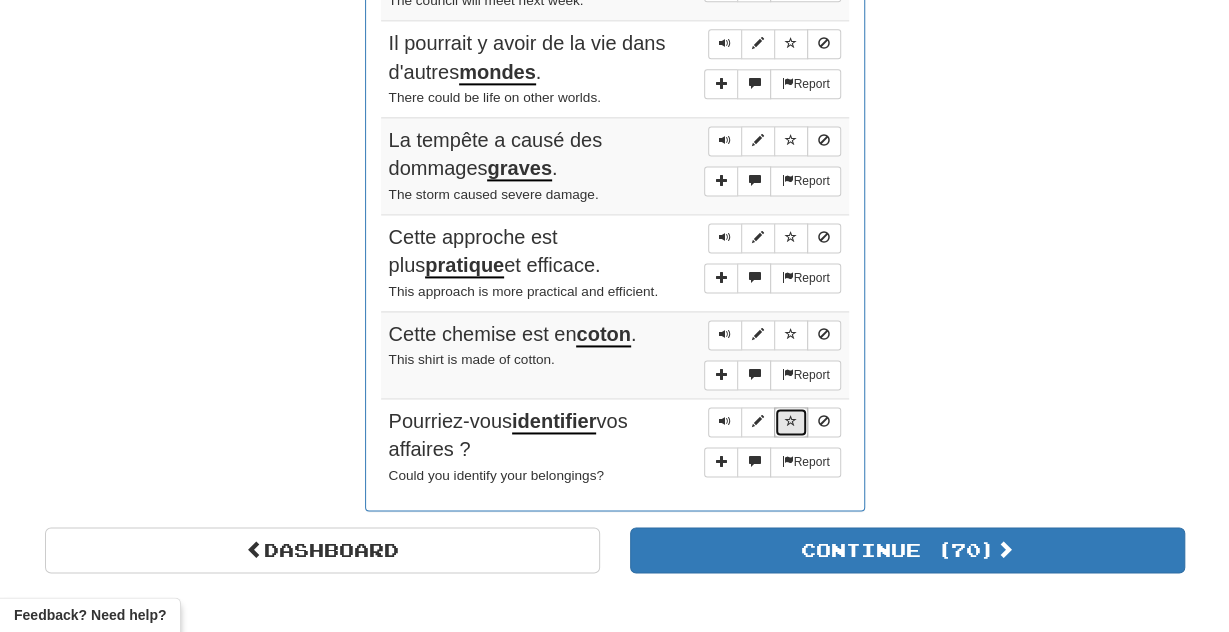 click at bounding box center [791, 421] 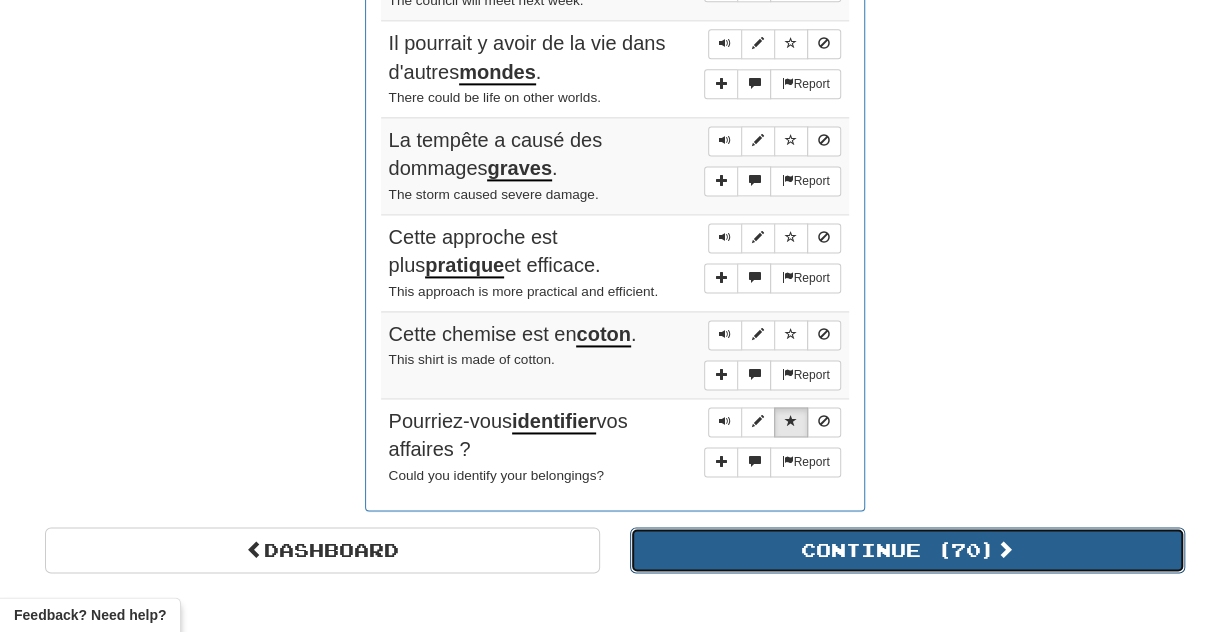 click on "Continue ( 70 )" at bounding box center (907, 550) 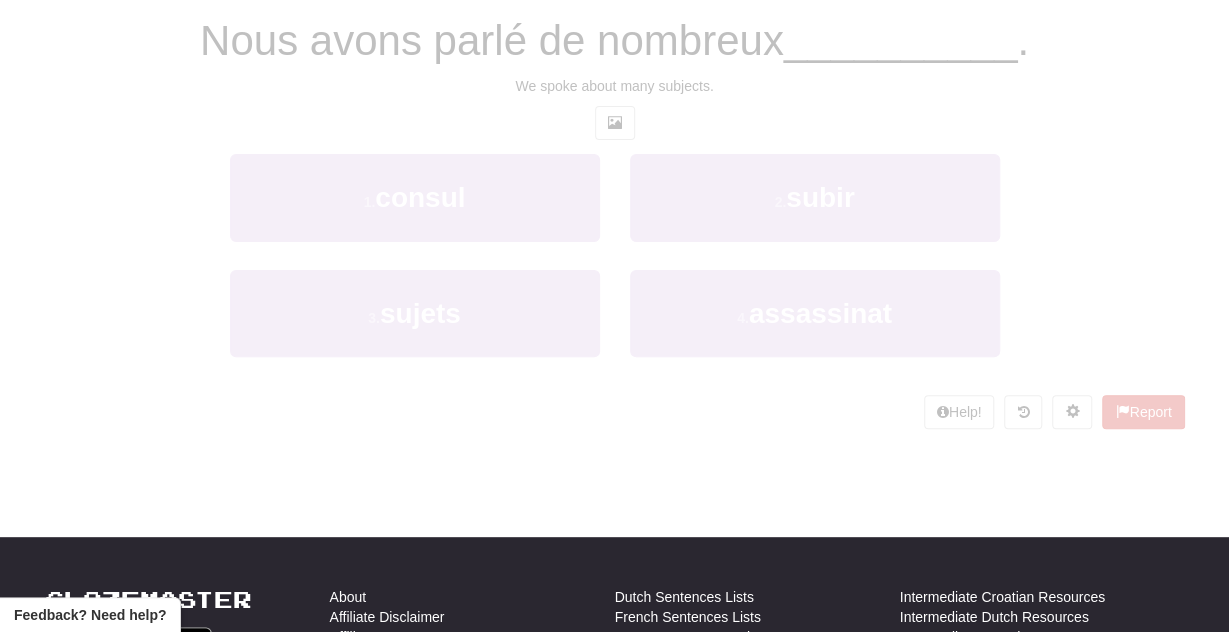 scroll, scrollTop: 0, scrollLeft: 0, axis: both 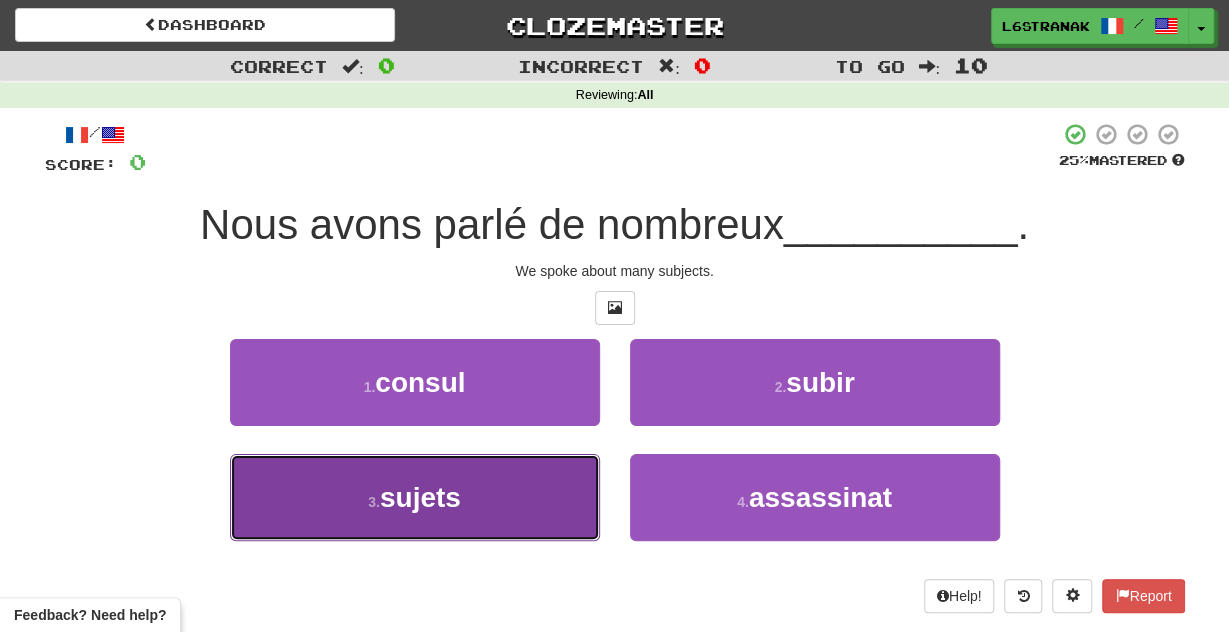 click on "3 .  sujets" at bounding box center [415, 497] 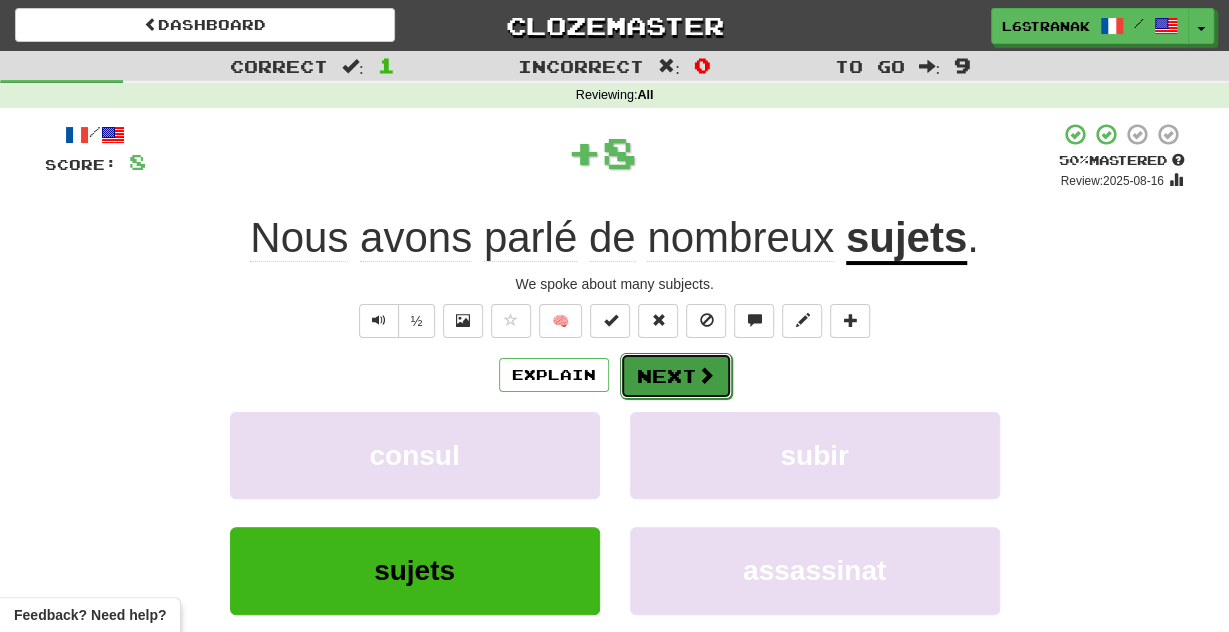 click on "Next" at bounding box center [676, 376] 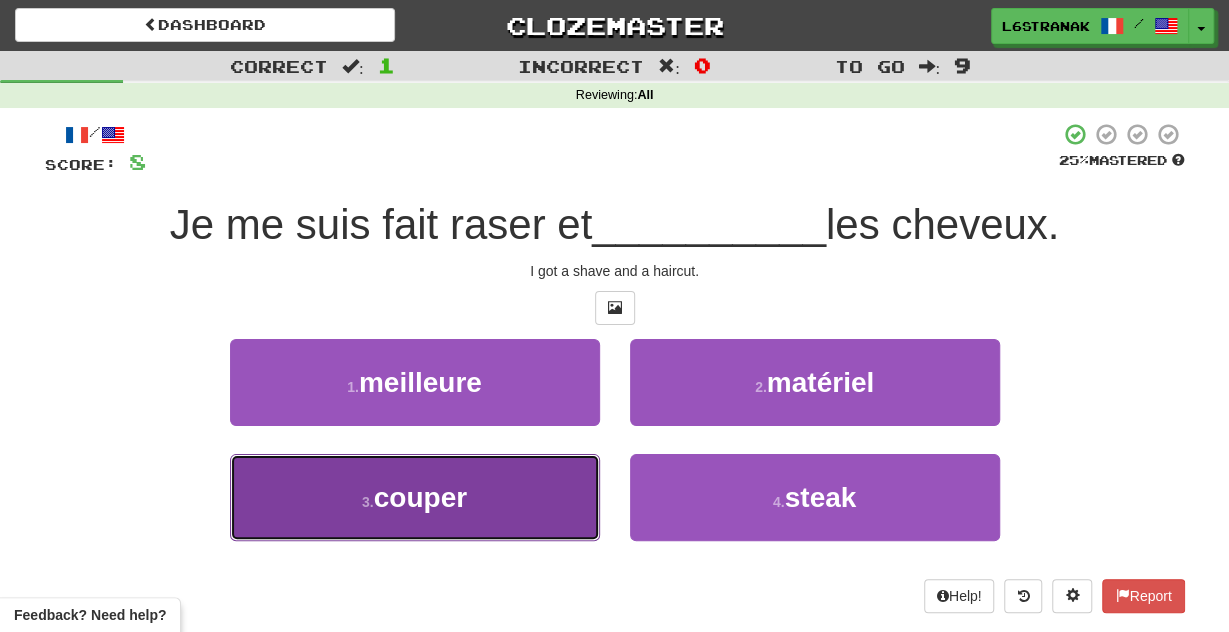 click on "3 .  couper" at bounding box center [415, 497] 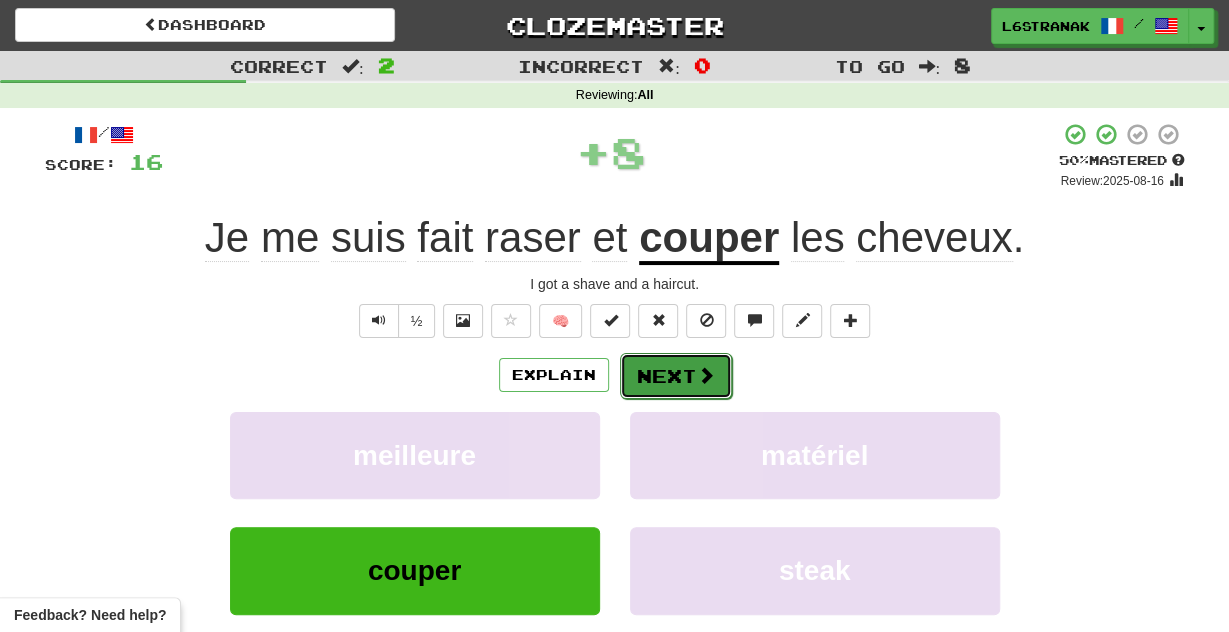 click on "Next" at bounding box center [676, 376] 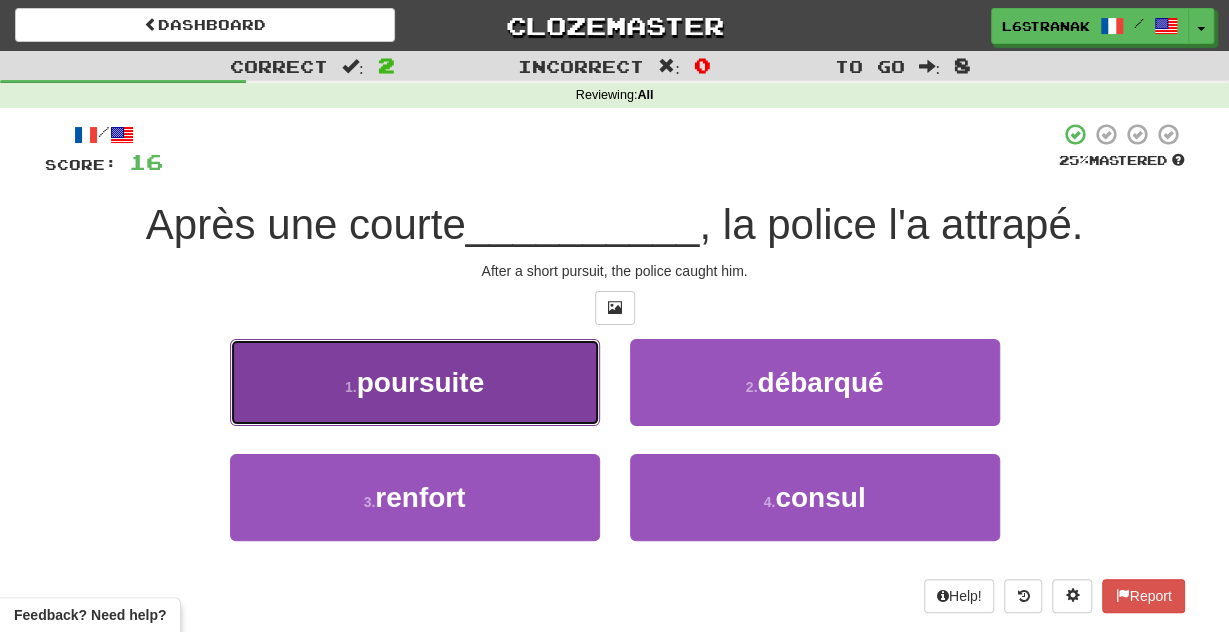 click on "1 .  poursuite" at bounding box center [415, 382] 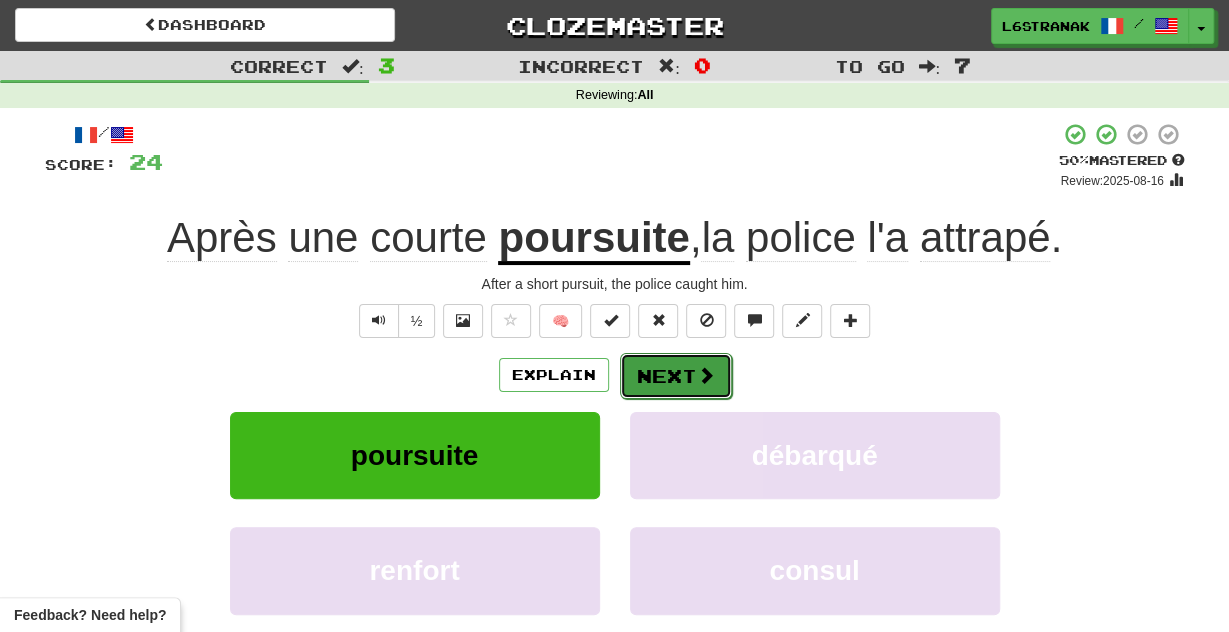 click on "Next" at bounding box center [676, 376] 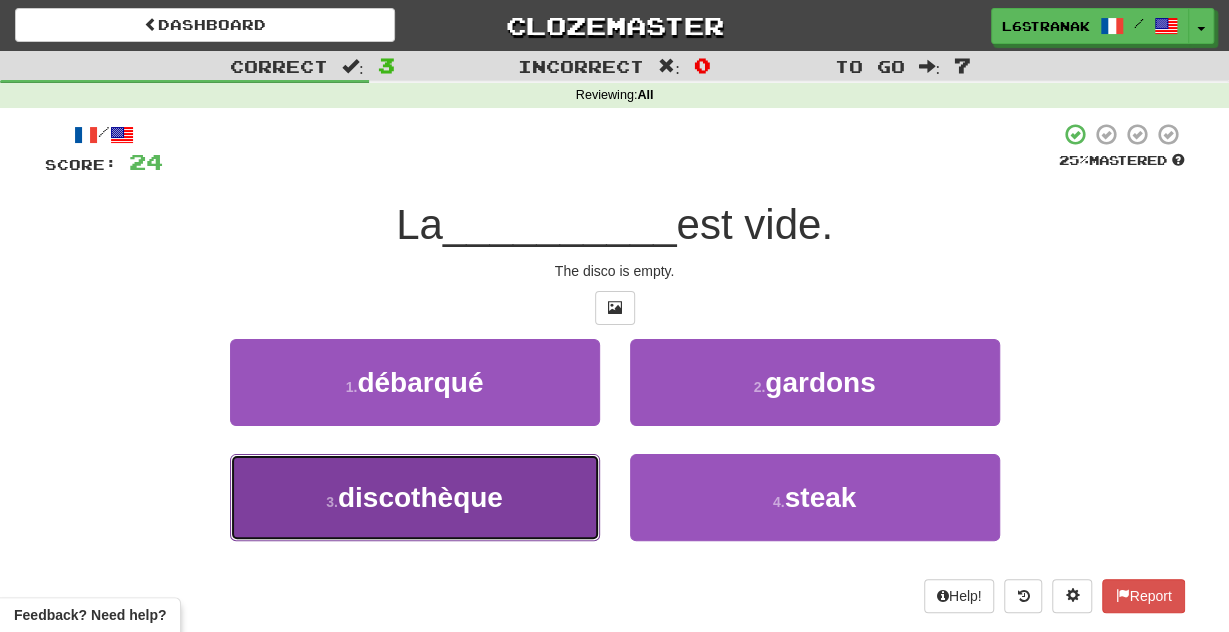 click on "3 .  discothèque" at bounding box center [415, 497] 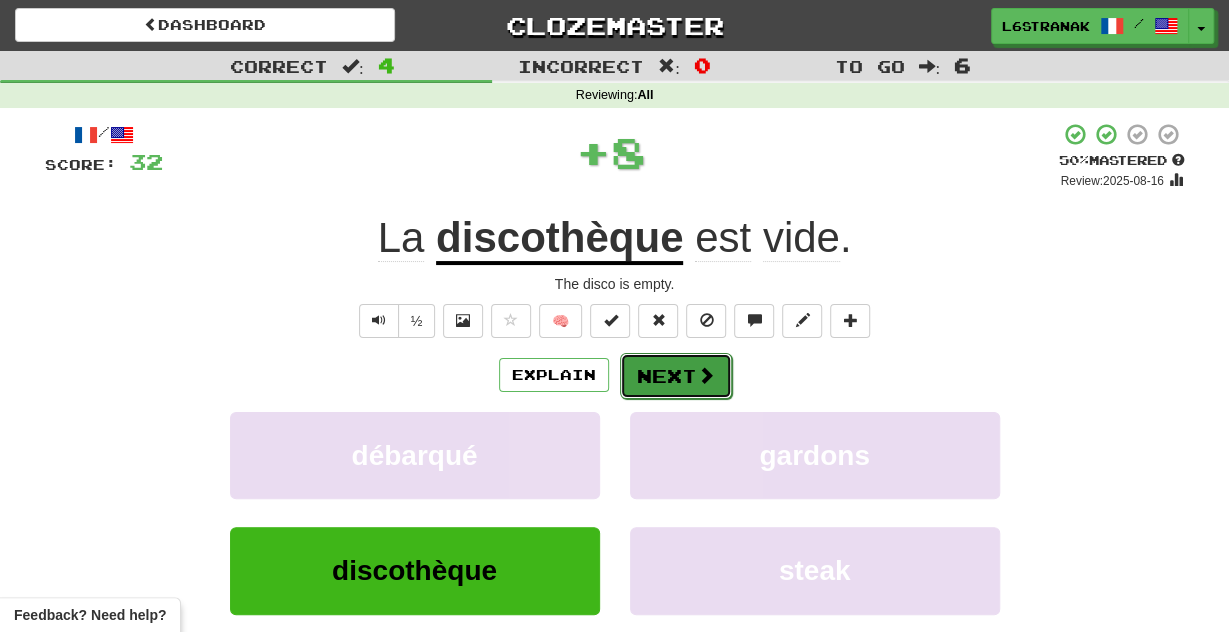 click on "Next" at bounding box center [676, 376] 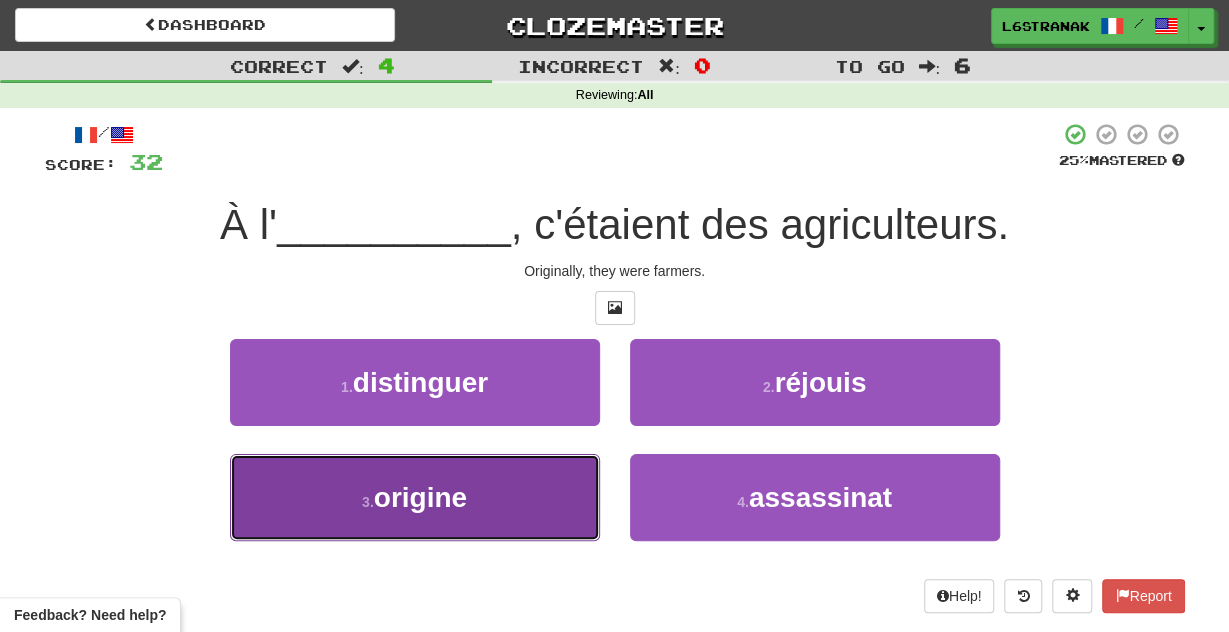 click on "3 .  origine" at bounding box center (415, 497) 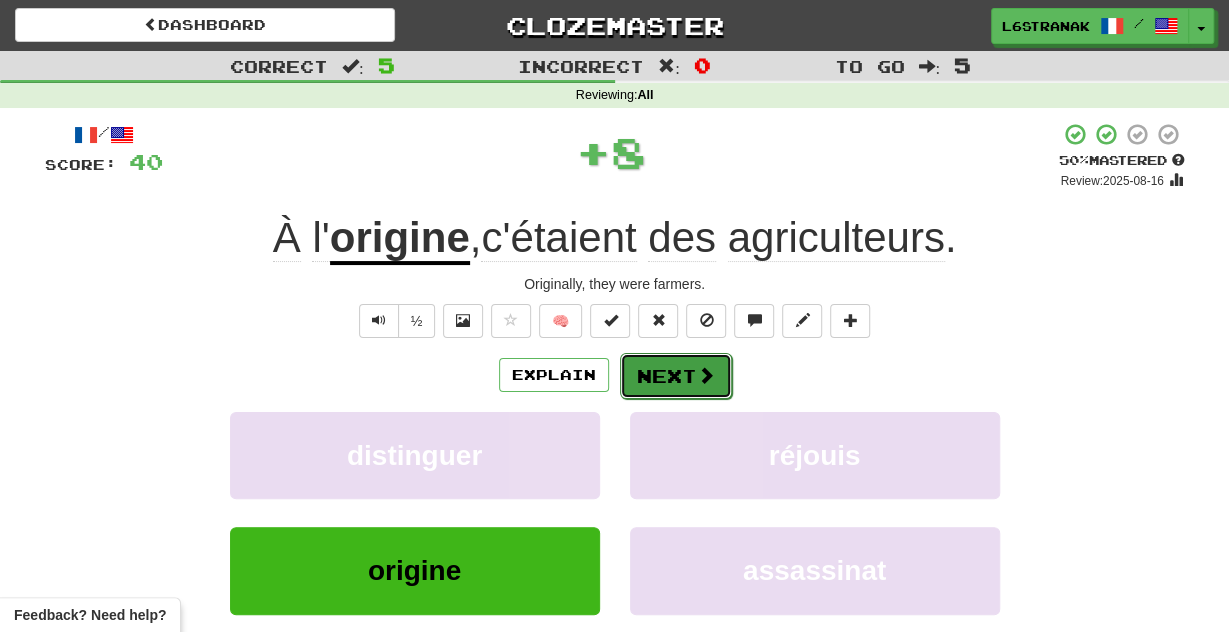 click on "Next" at bounding box center [676, 376] 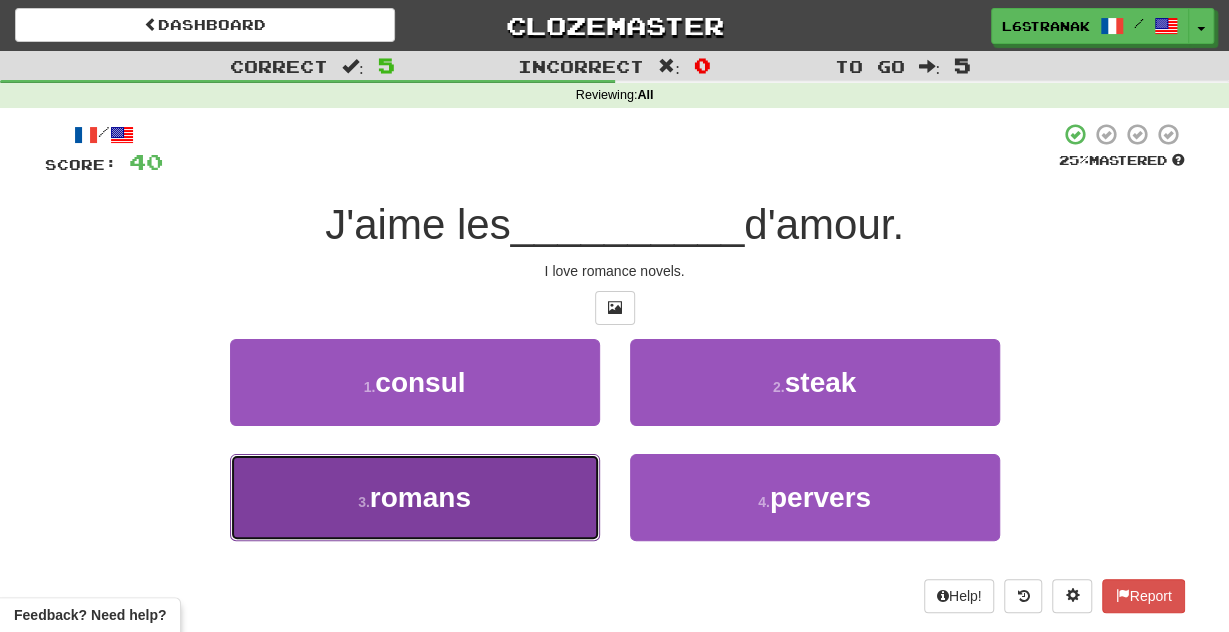 click on "3 .  romans" at bounding box center (415, 497) 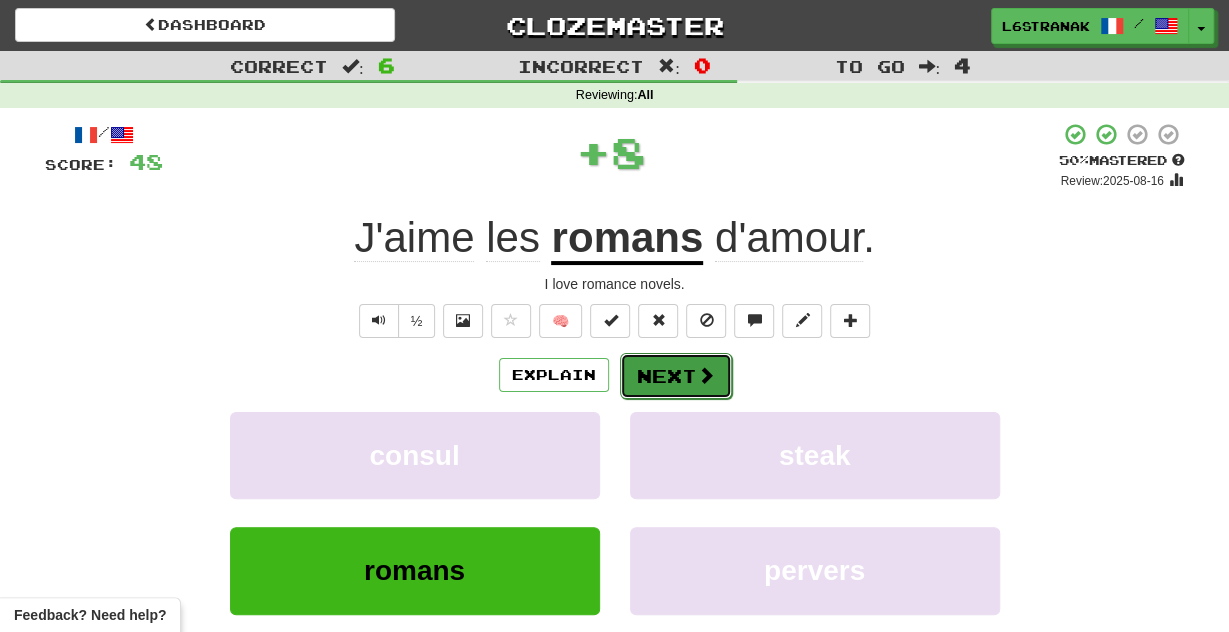 click on "Next" at bounding box center [676, 376] 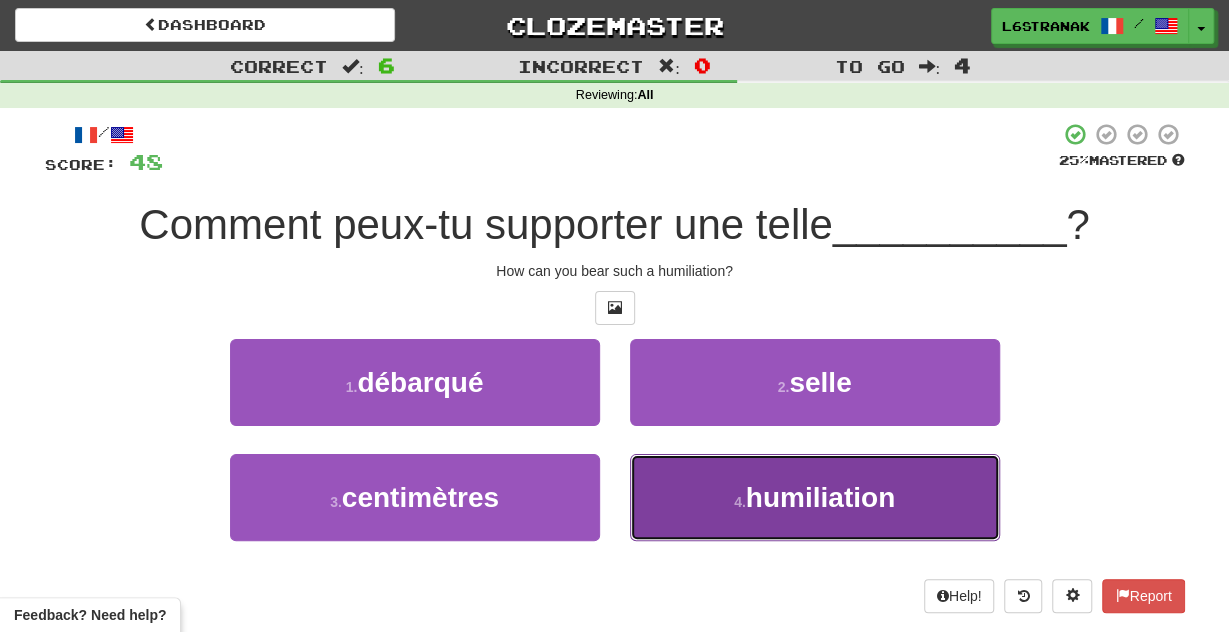 click on "4 .  humiliation" at bounding box center (815, 497) 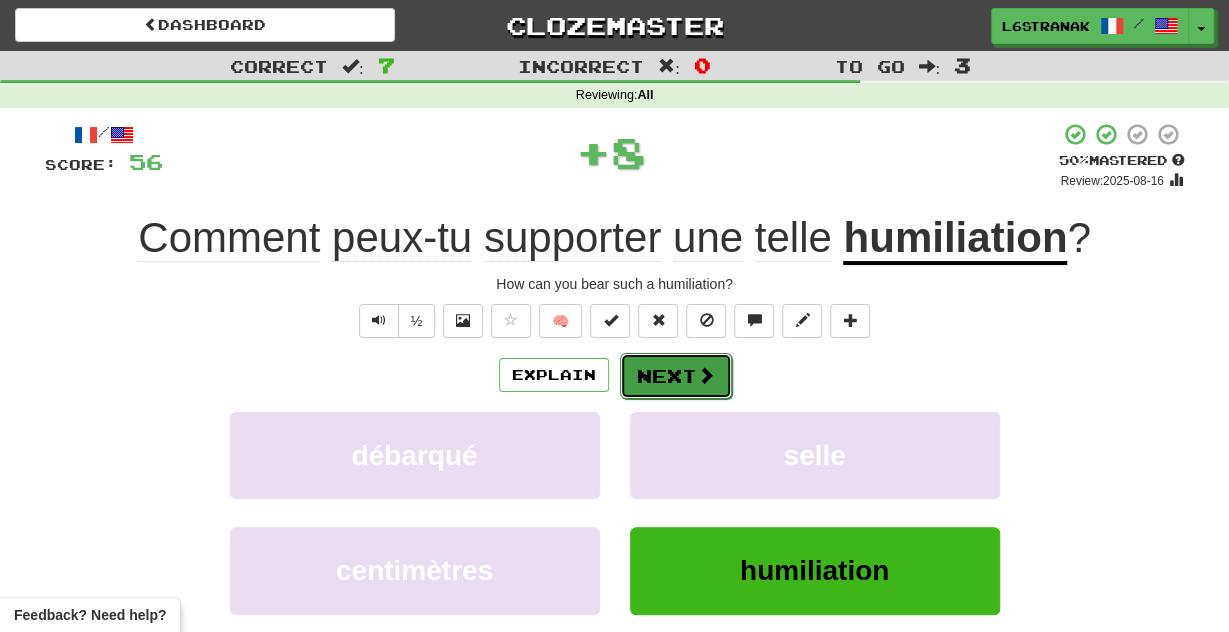 click at bounding box center [706, 375] 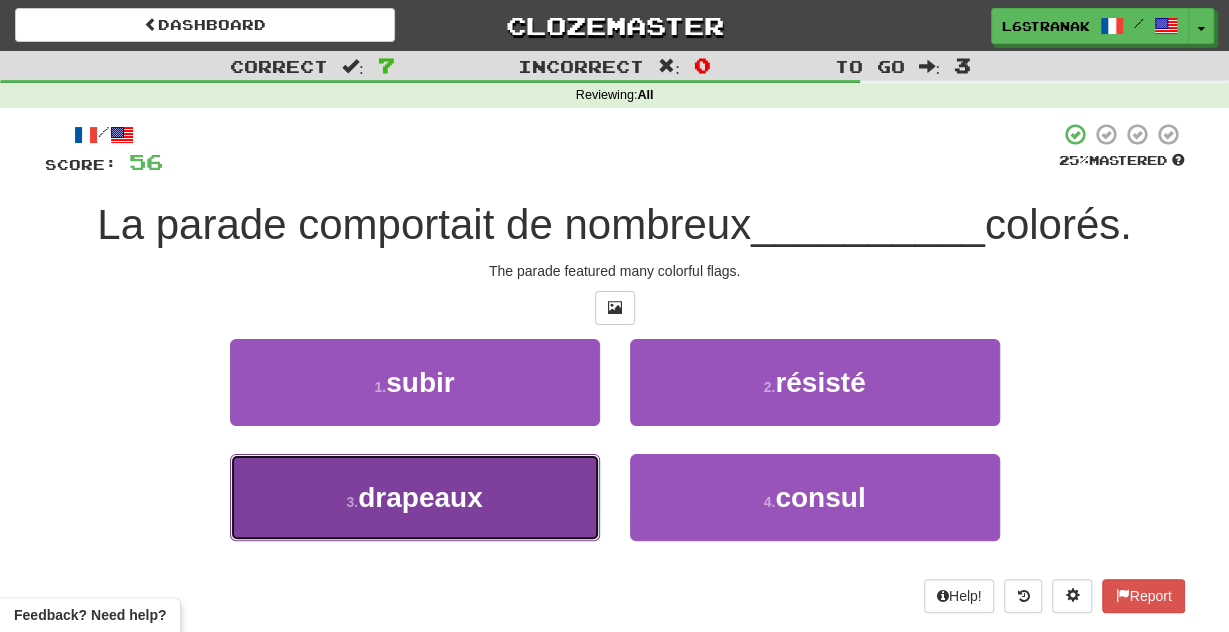 click on "3 .  drapeaux" at bounding box center [415, 497] 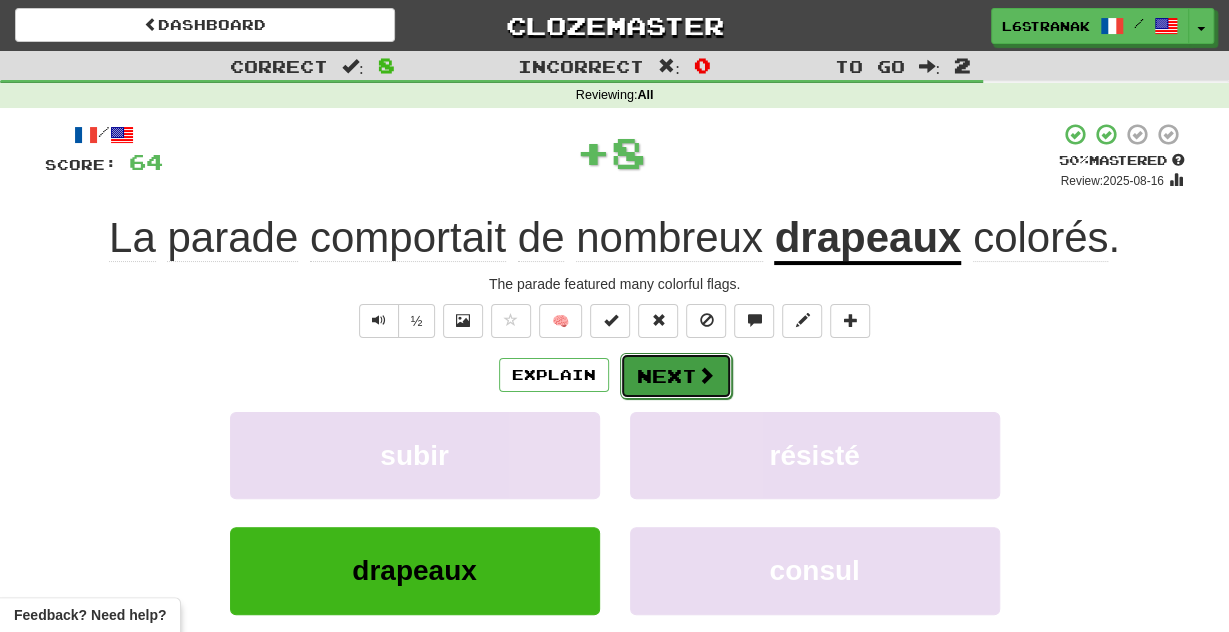 click on "Next" at bounding box center (676, 376) 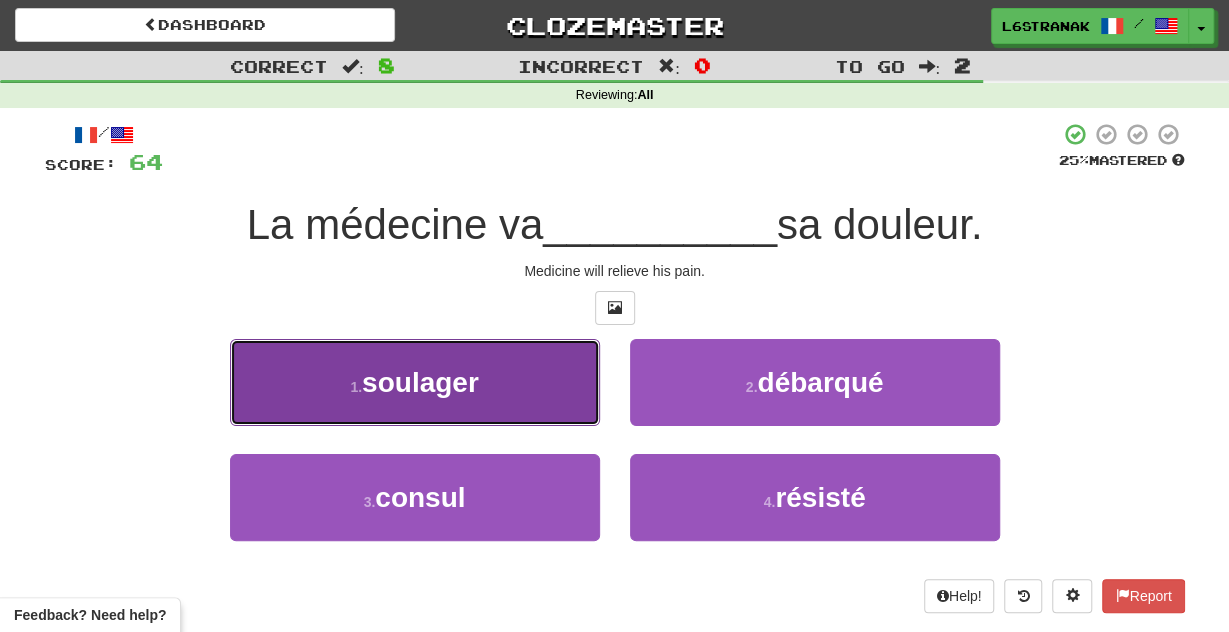click on "1 .  soulager" at bounding box center [415, 382] 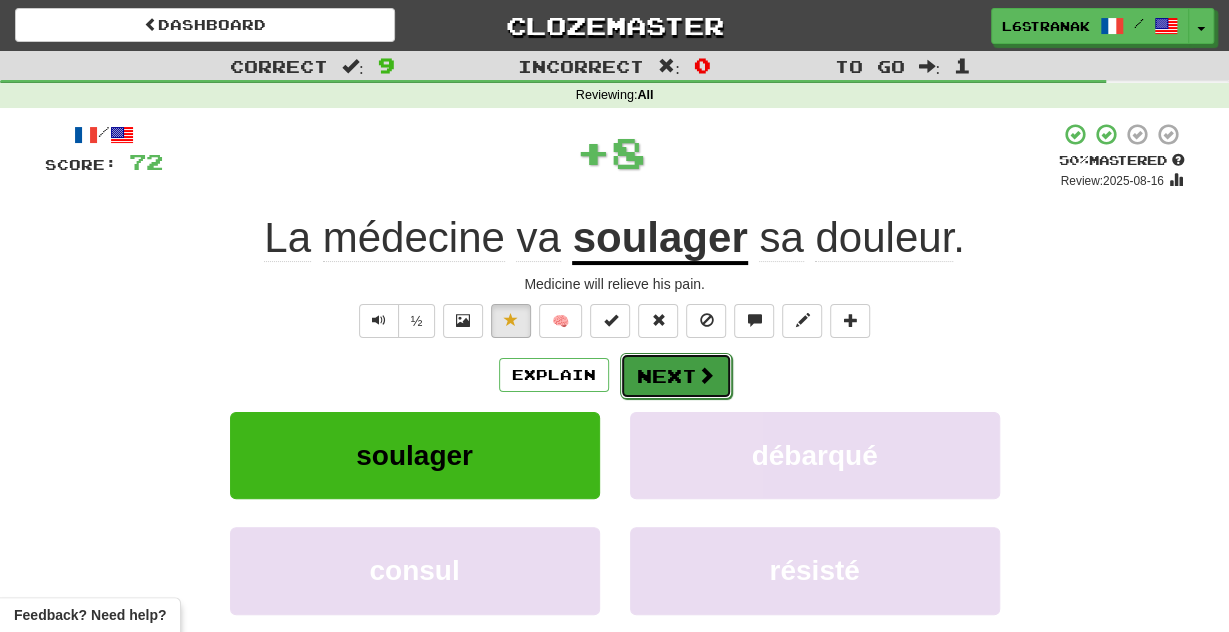 click on "Next" at bounding box center [676, 376] 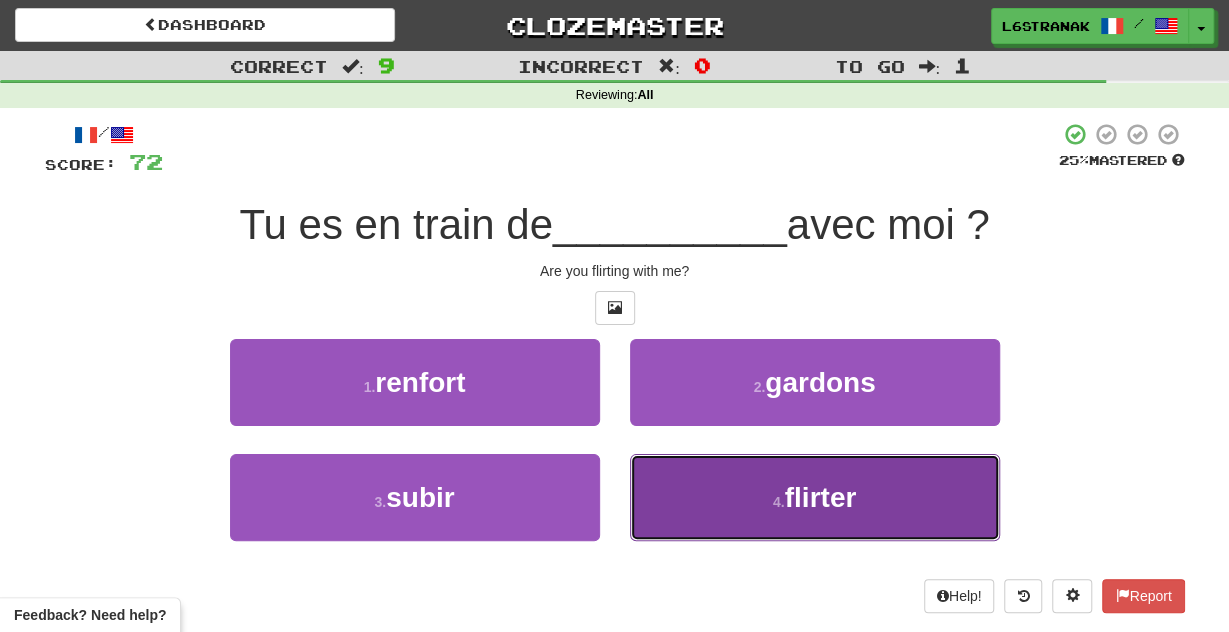 click on "4 .  flirter" at bounding box center [815, 497] 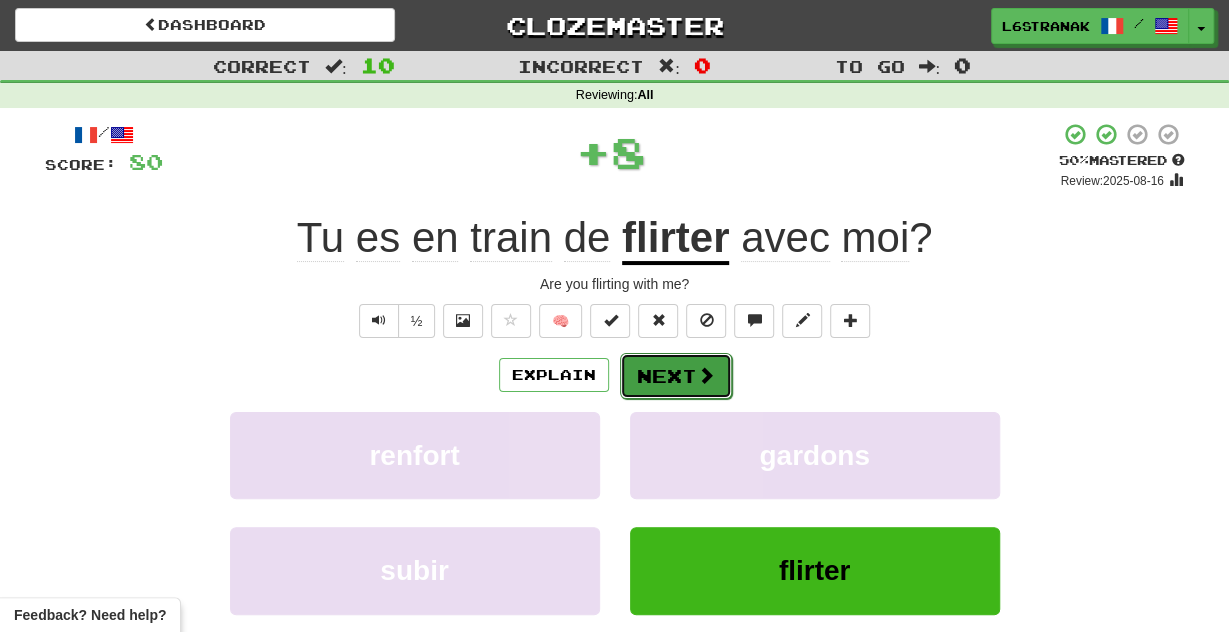 click at bounding box center (706, 375) 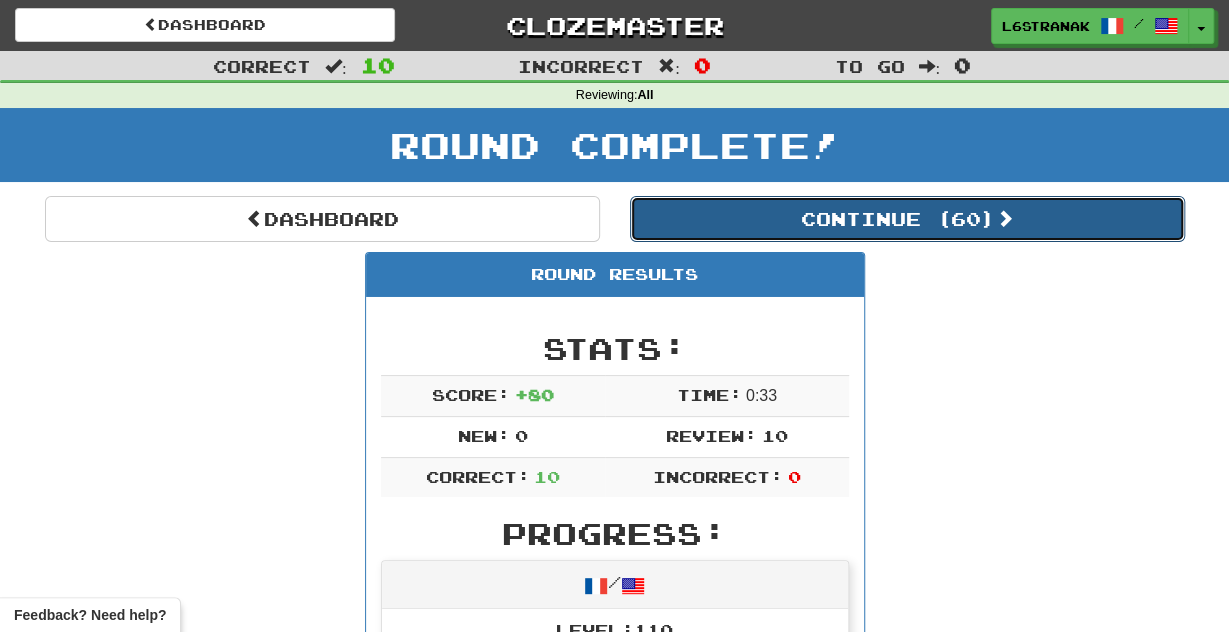 click on "Continue ( 60 )" at bounding box center [907, 219] 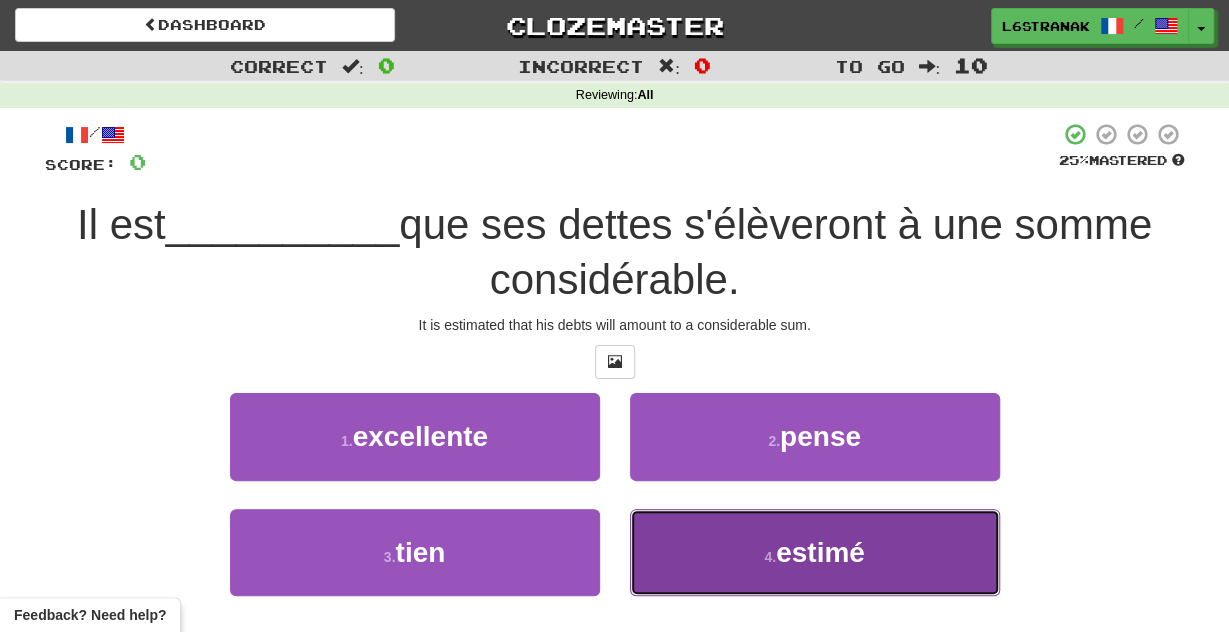 click on "4 .  estimé" at bounding box center [815, 552] 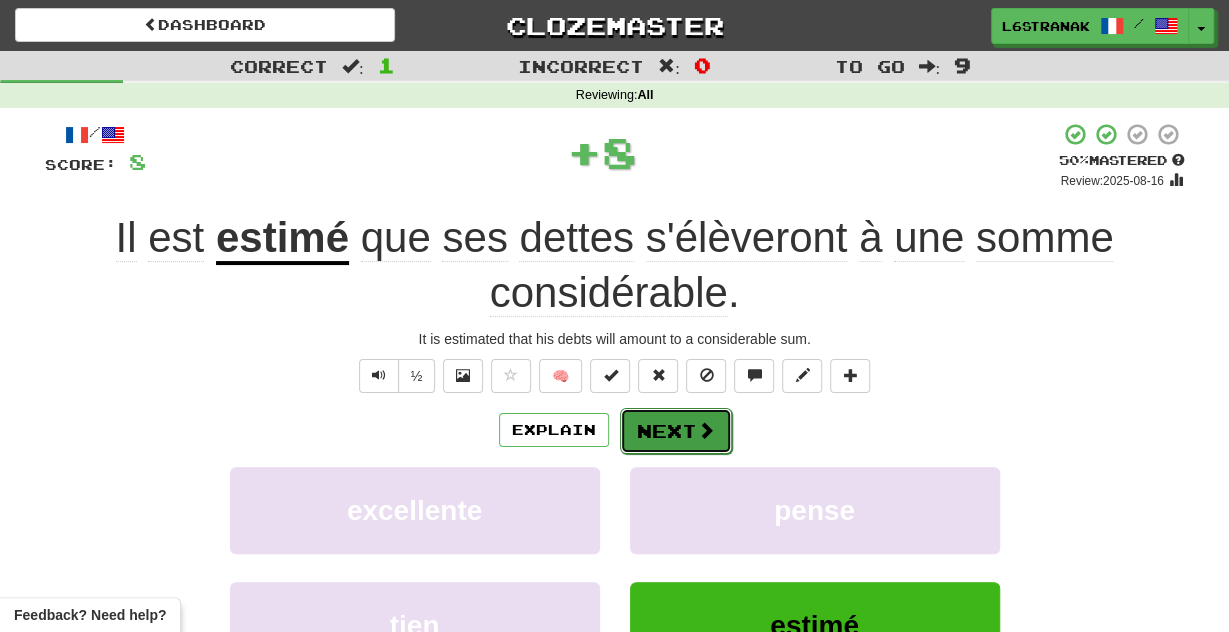 click at bounding box center (706, 430) 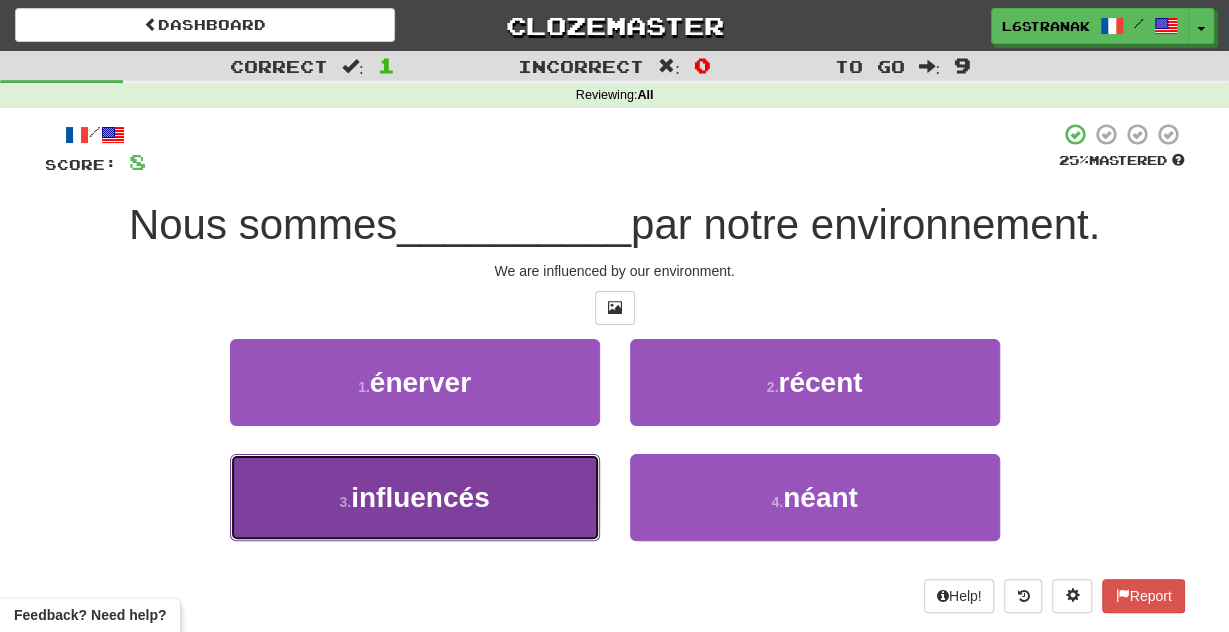 click on "3 .  influencés" at bounding box center [415, 497] 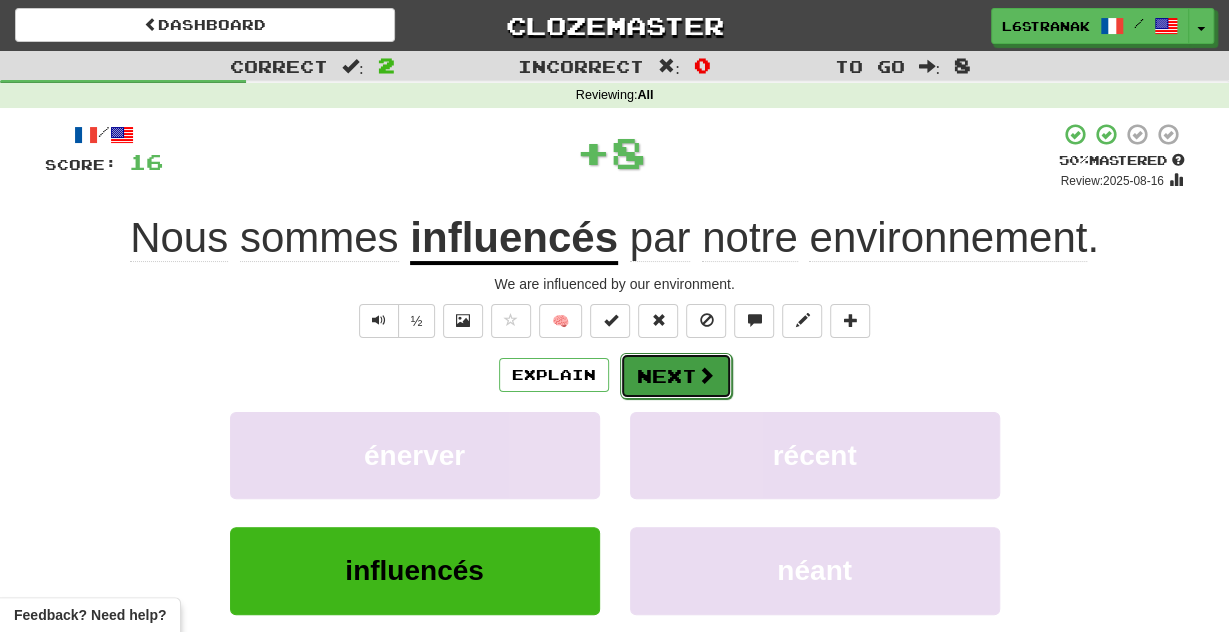 click on "Next" at bounding box center (676, 376) 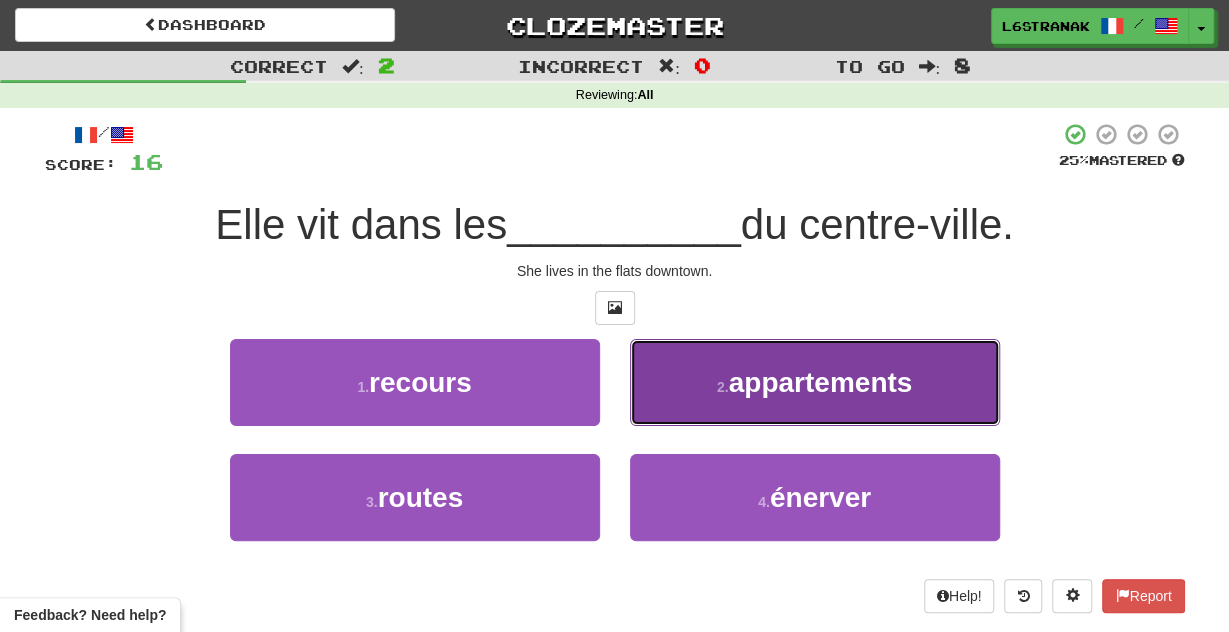 click on "2 .  appartements" at bounding box center [815, 382] 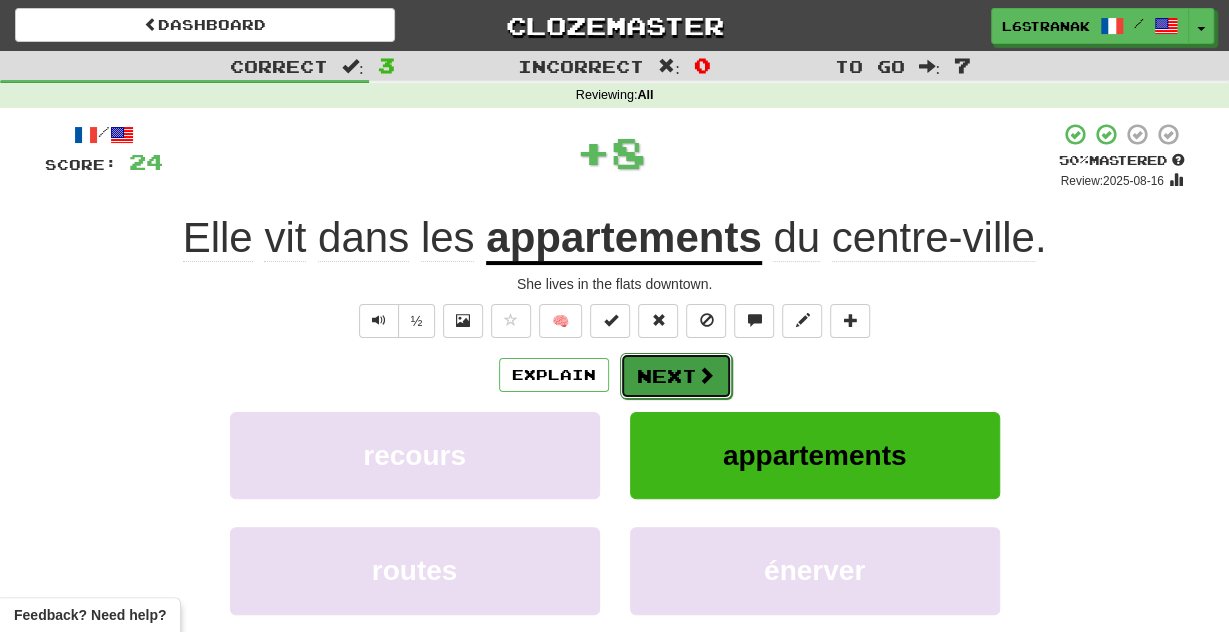 click on "Next" at bounding box center (676, 376) 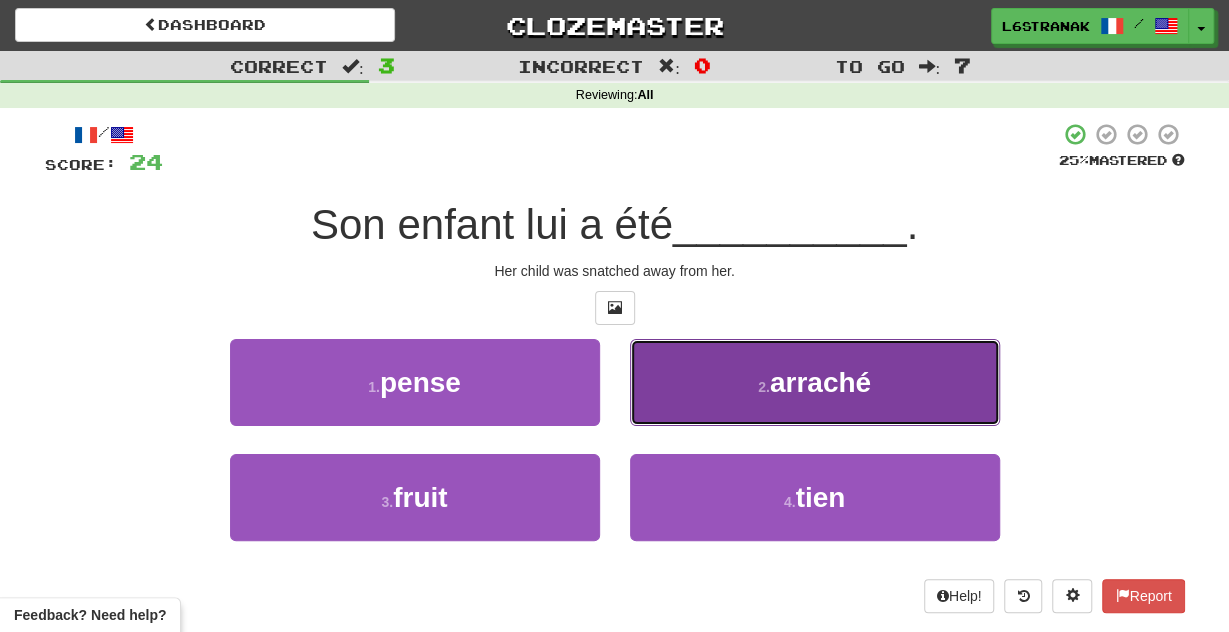 click on "2 .  arraché" at bounding box center (815, 382) 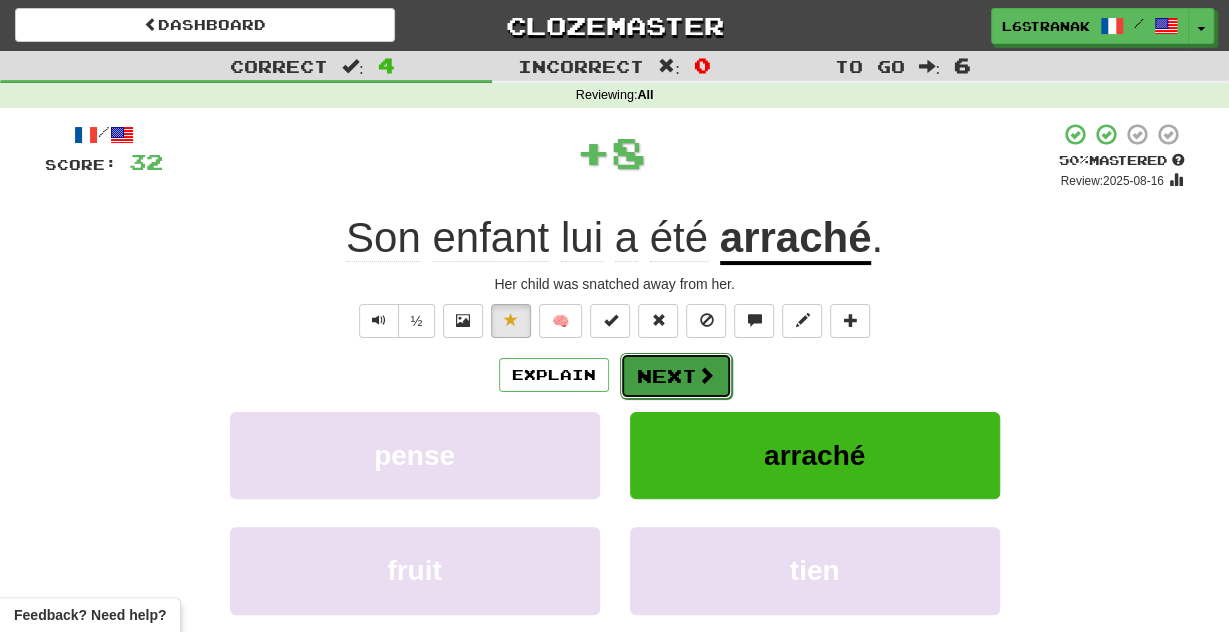 click on "Next" at bounding box center (676, 376) 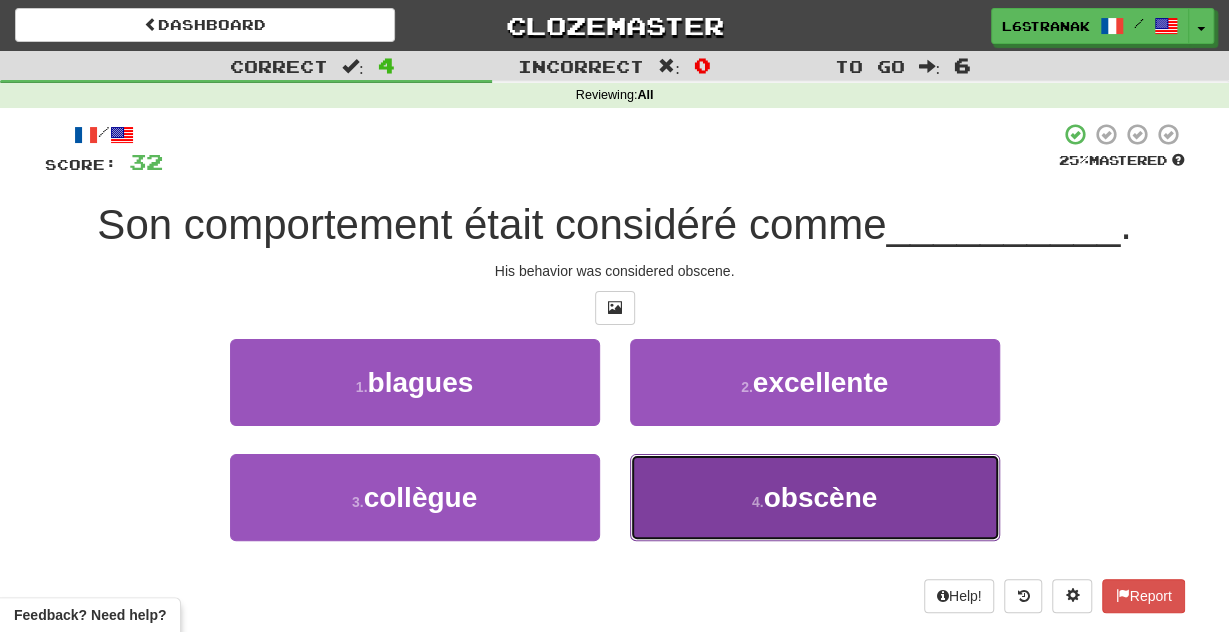 click on "4 .  obscène" at bounding box center [815, 497] 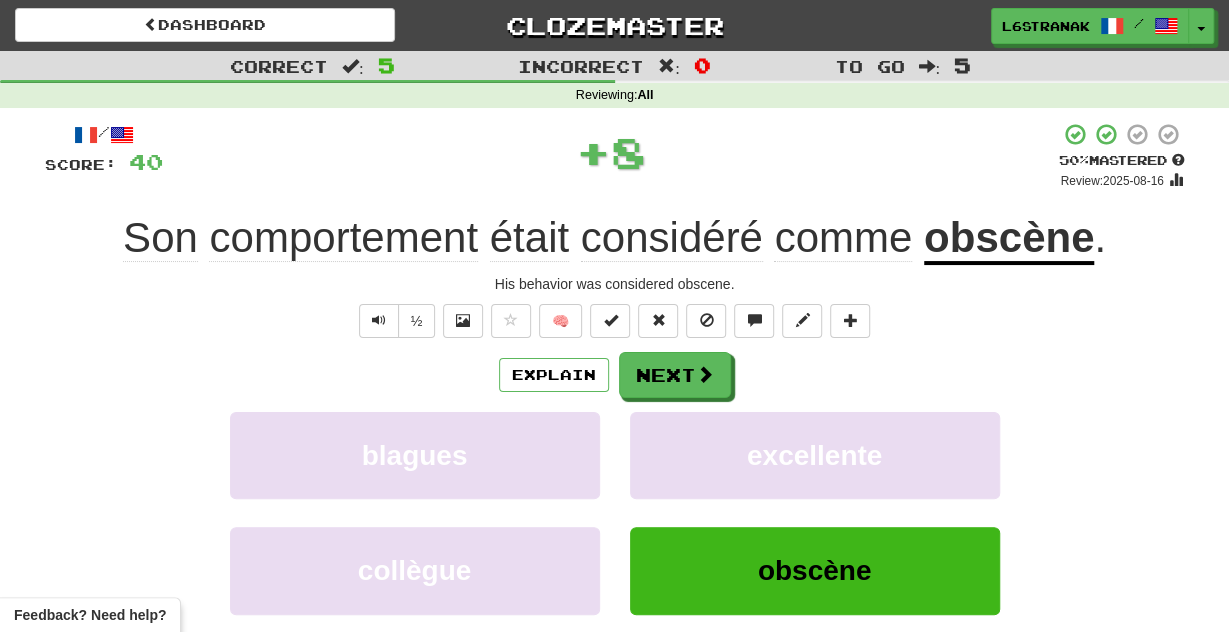 click on "excellente" at bounding box center [815, 469] 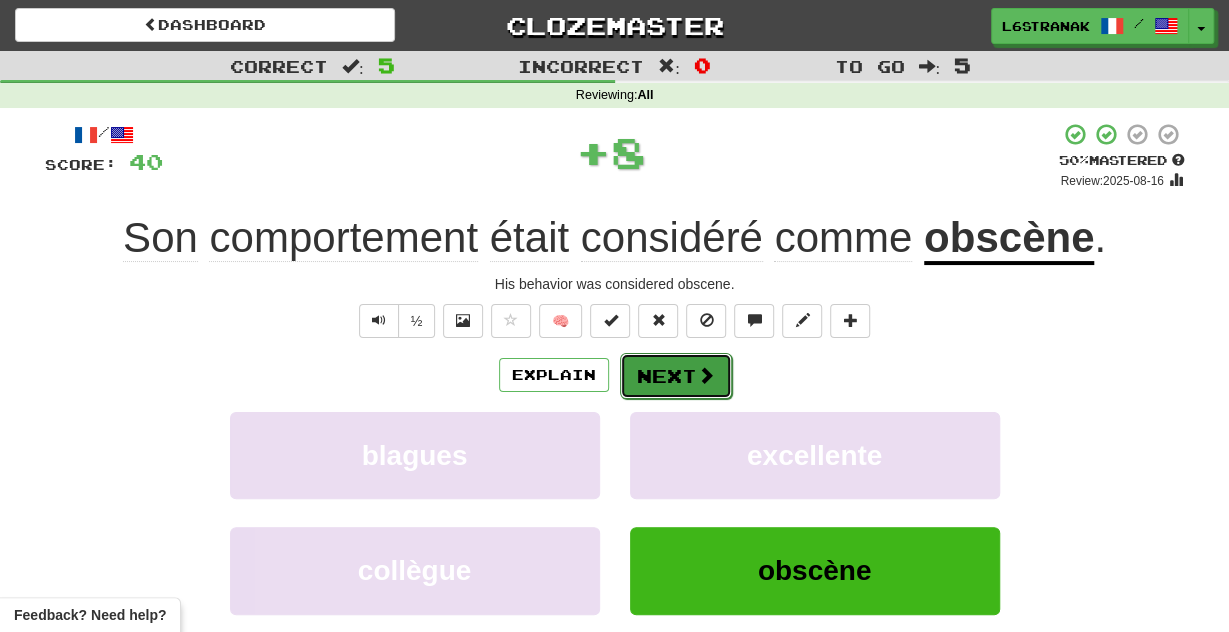 click on "Next" at bounding box center (676, 376) 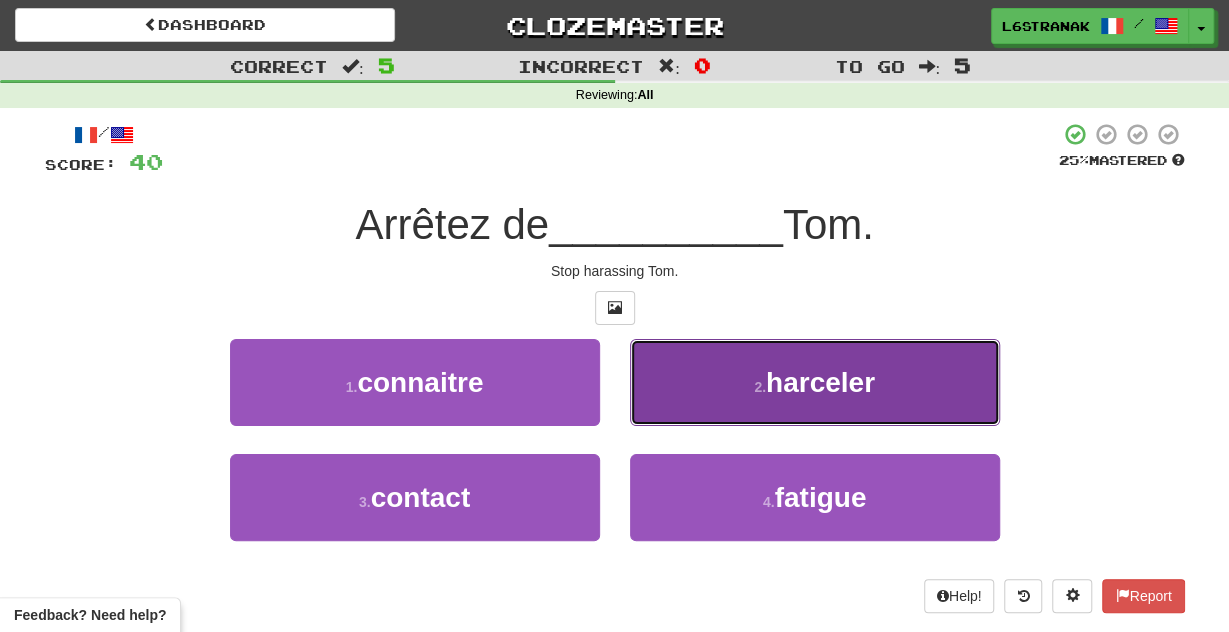 click on "2 .  harceler" at bounding box center (815, 382) 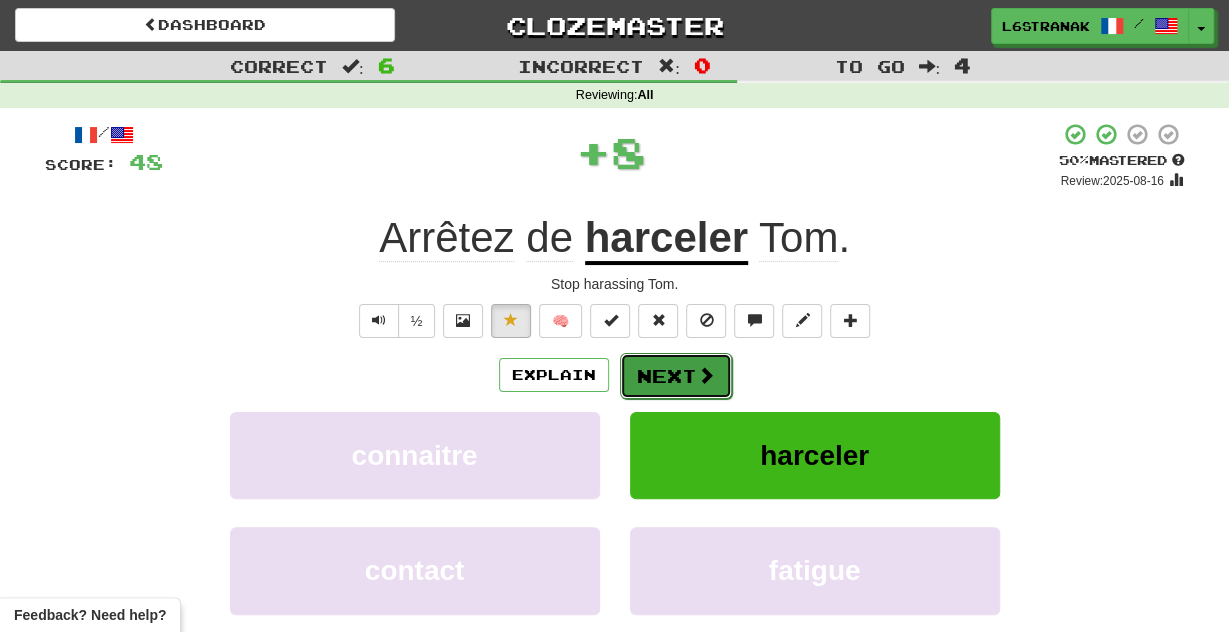 click on "Next" at bounding box center (676, 376) 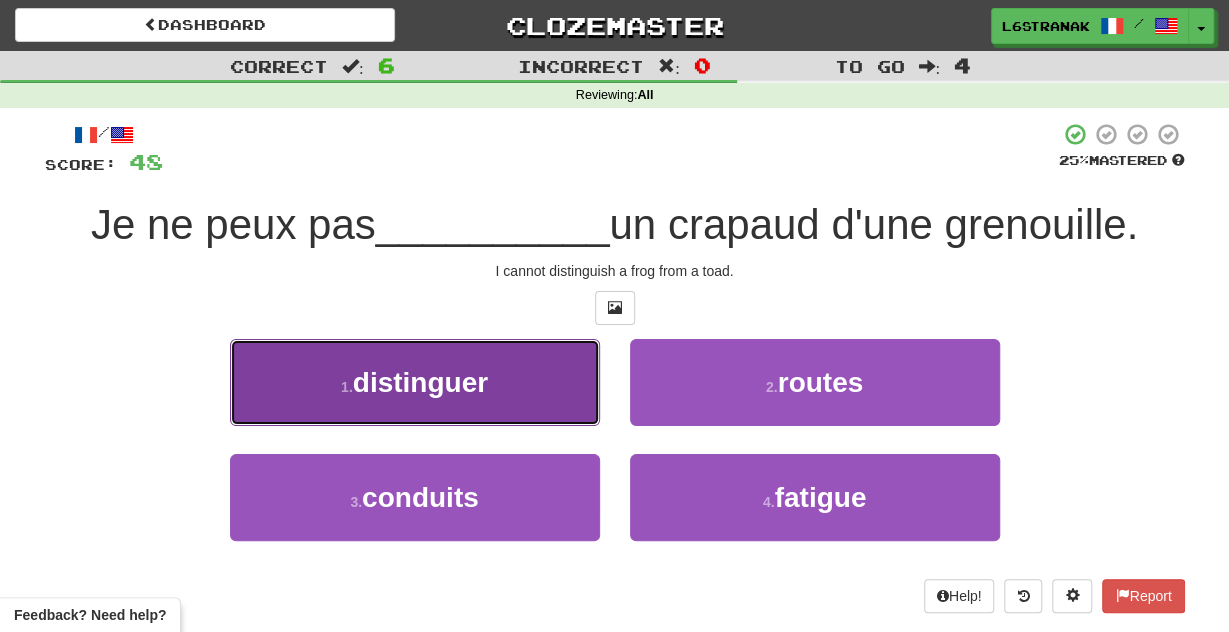 click on "1 .  distinguer" at bounding box center (415, 382) 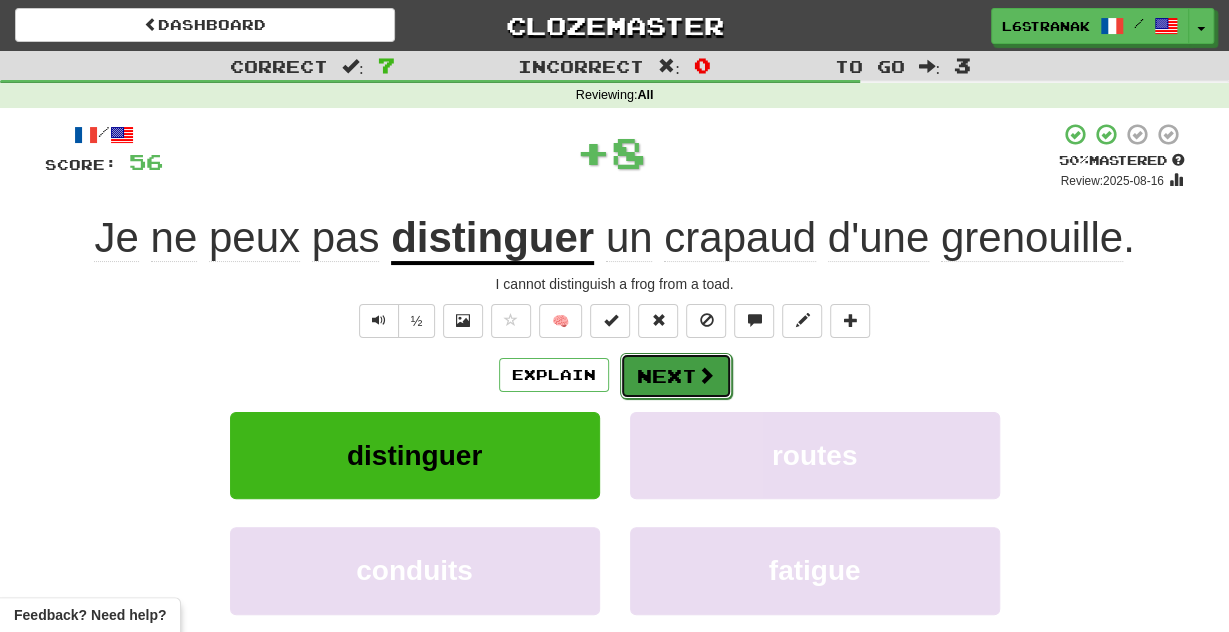 click on "Next" at bounding box center [676, 376] 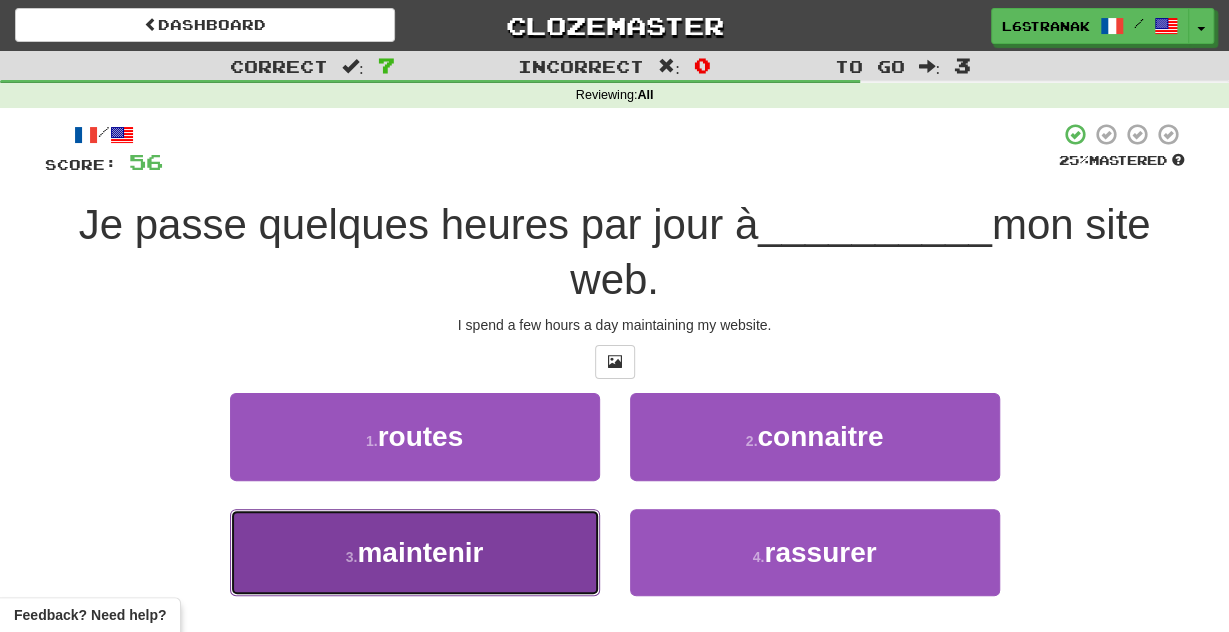 click on "3 .  maintenir" at bounding box center (415, 552) 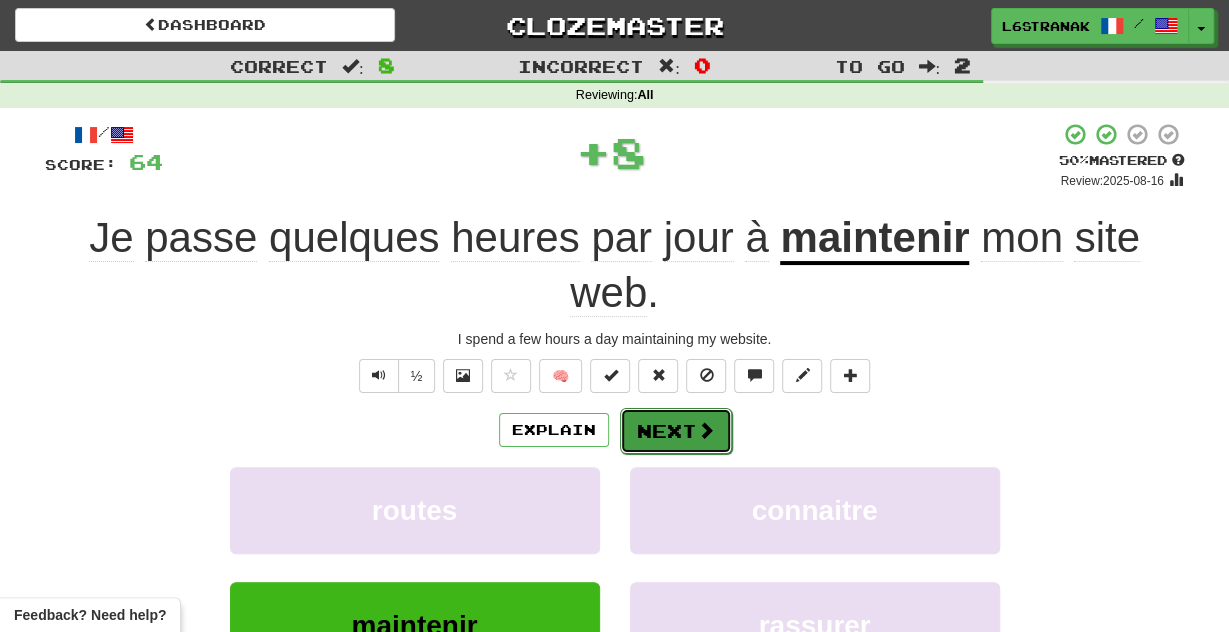 click on "Next" at bounding box center [676, 431] 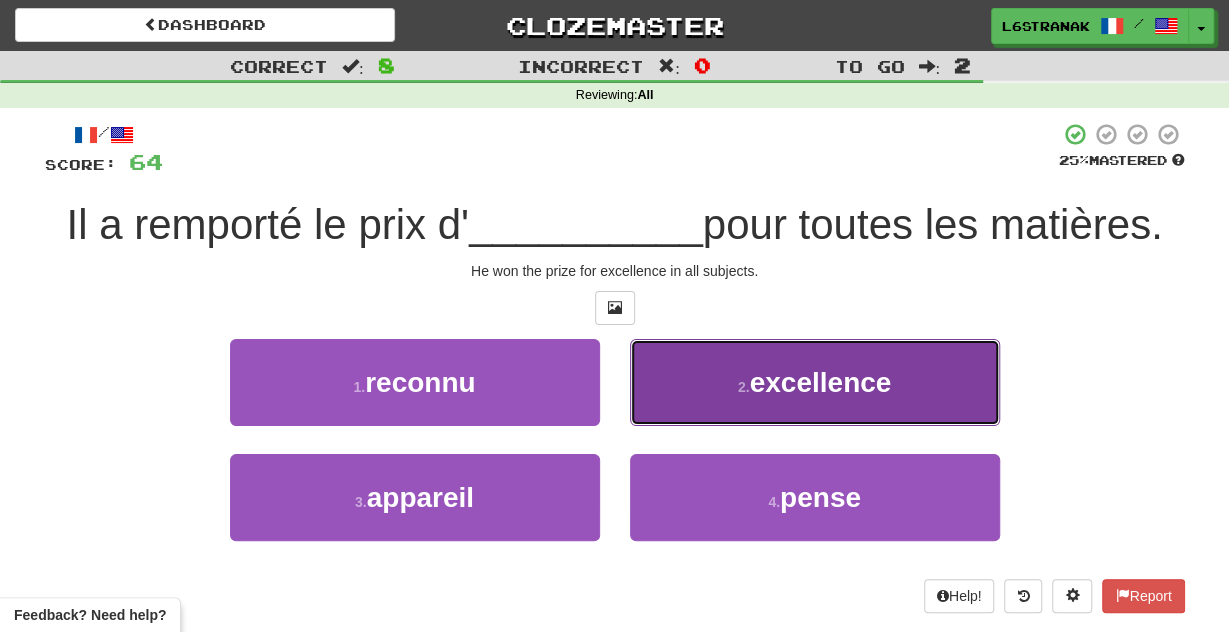 click on "excellence" at bounding box center [821, 382] 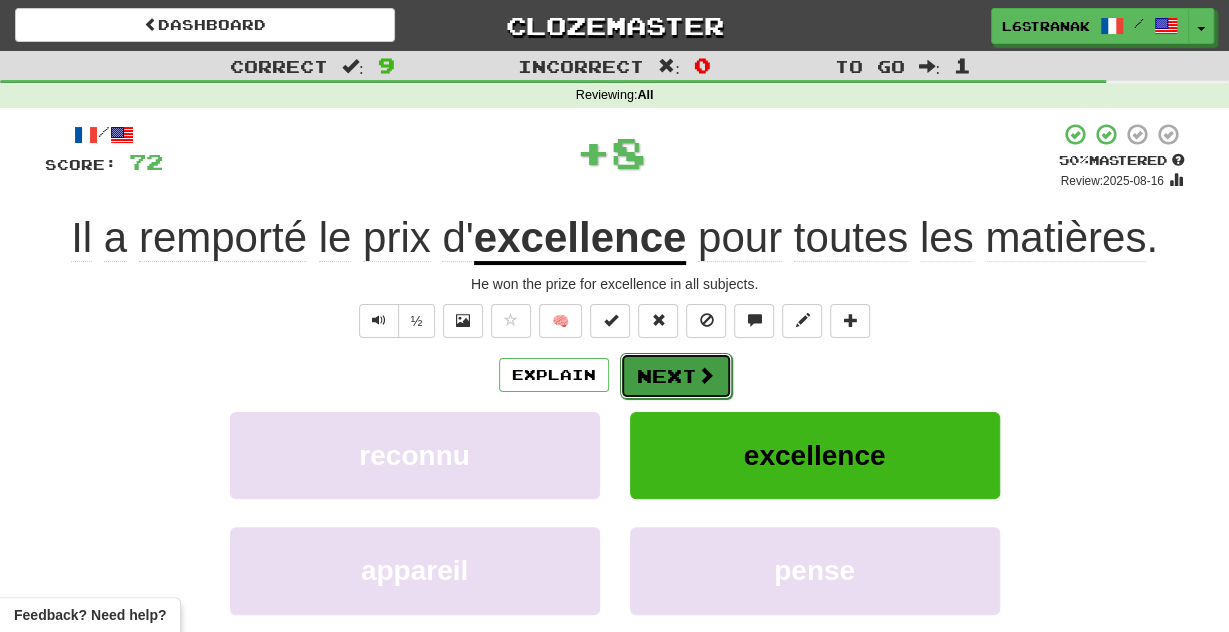 click on "Next" at bounding box center [676, 376] 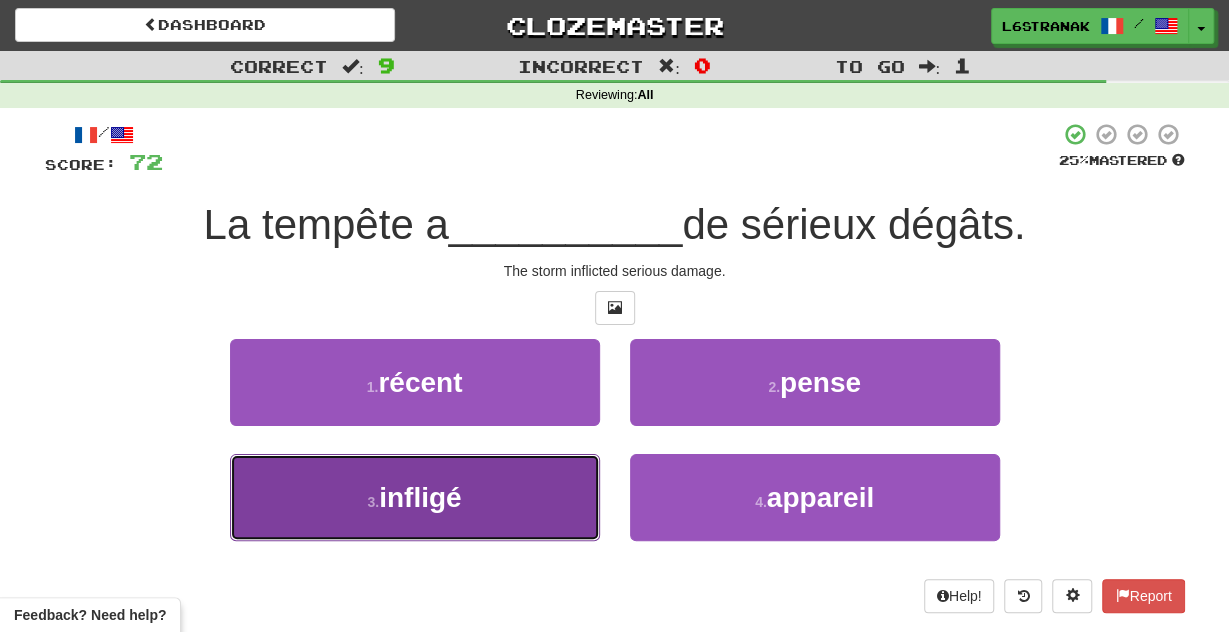 click on "3 .  infligé" at bounding box center [415, 497] 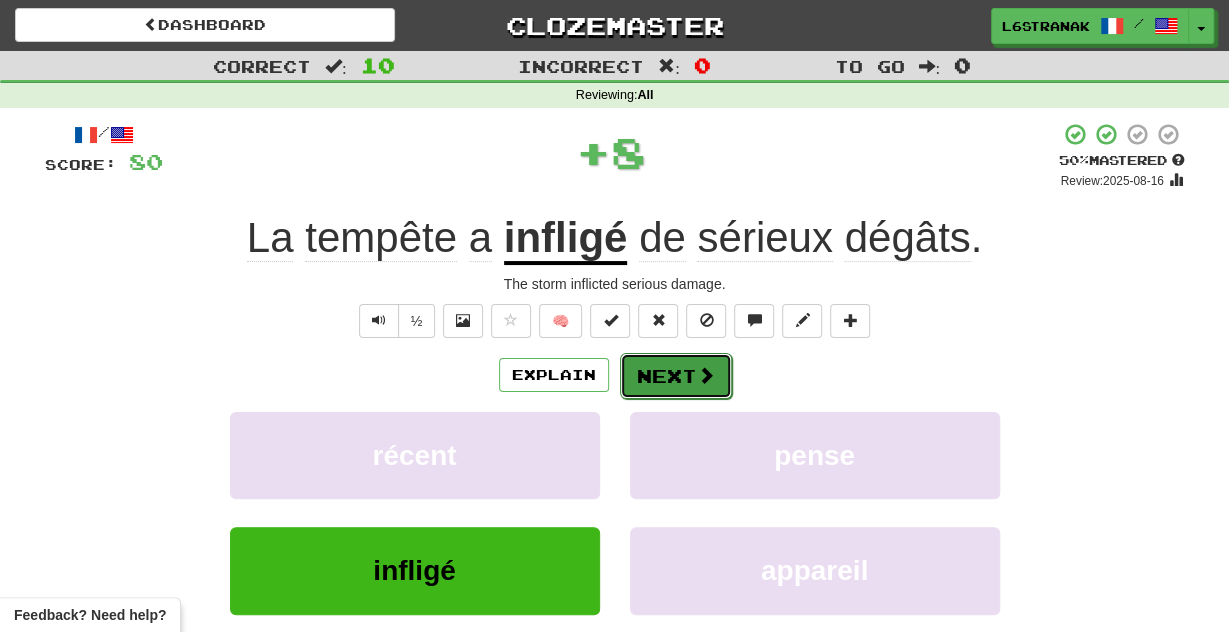 click at bounding box center (706, 375) 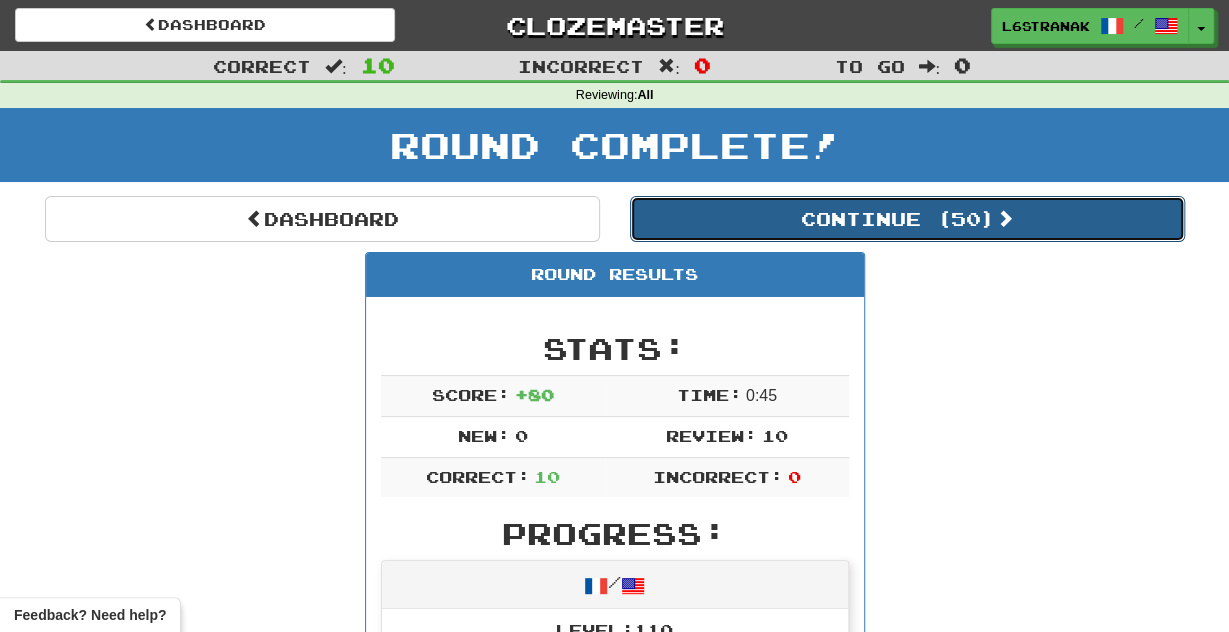 click on "Continue ( 50 )" at bounding box center [907, 219] 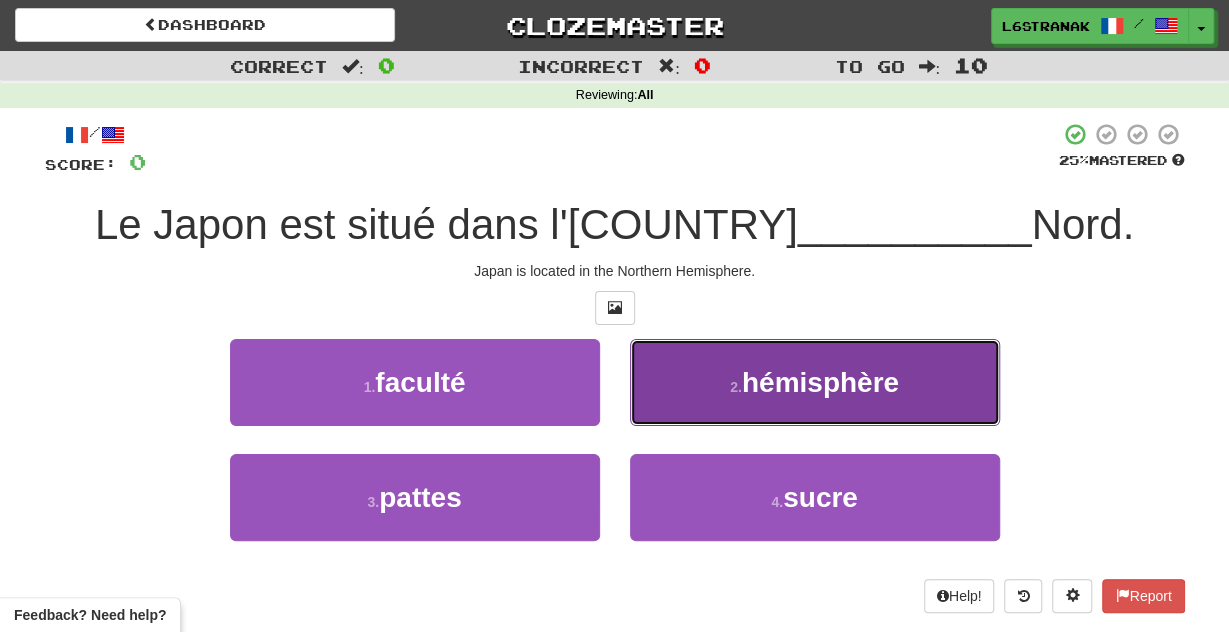 click on "hémisphère" at bounding box center [820, 382] 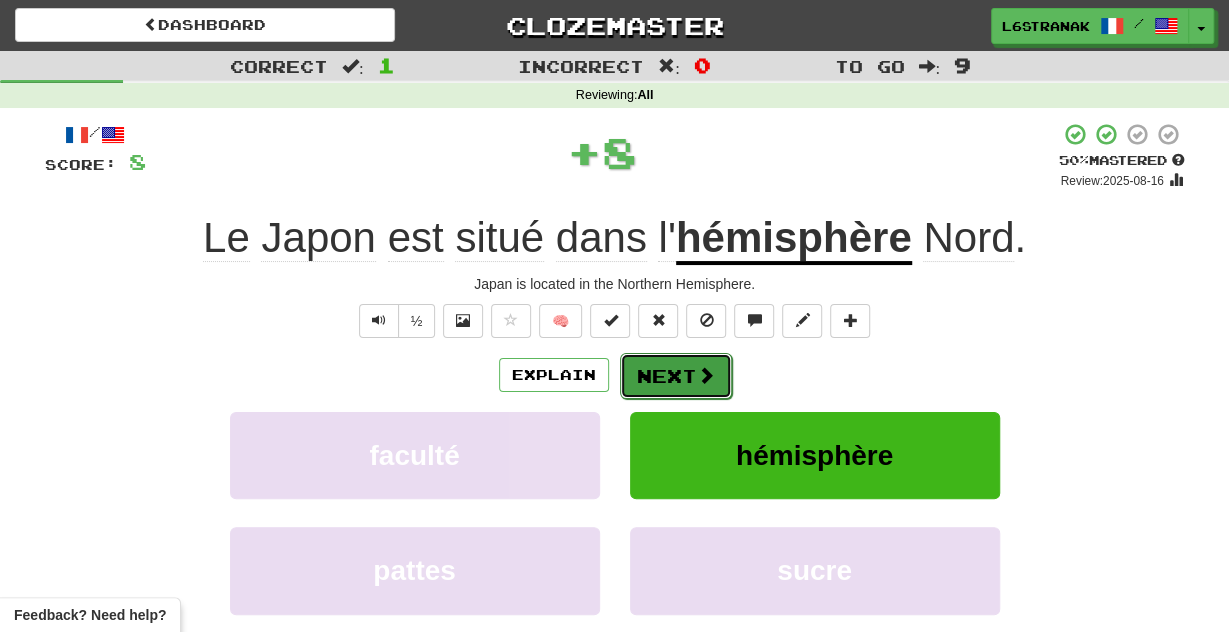 click at bounding box center [706, 375] 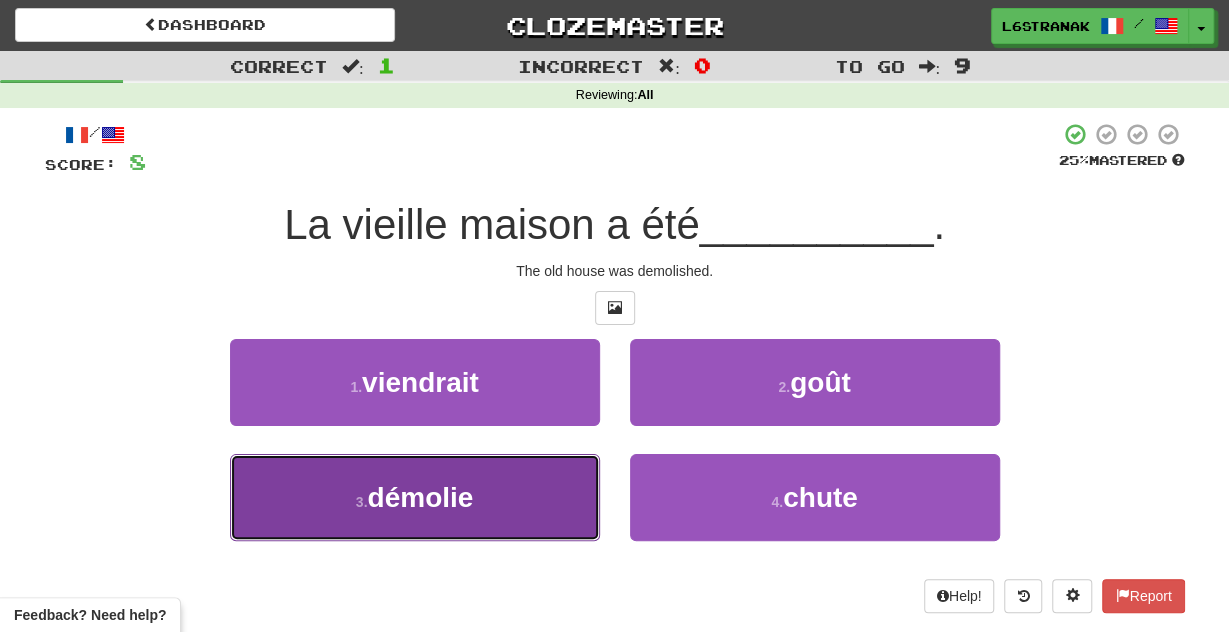 click on "démolie" at bounding box center [420, 497] 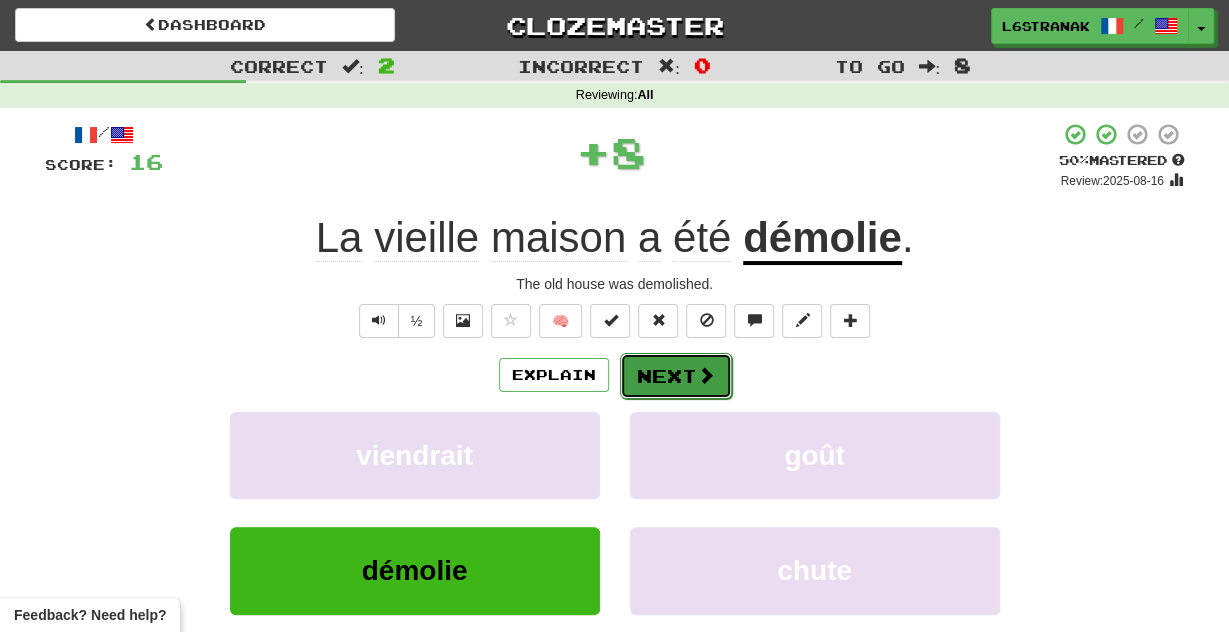 click on "Next" at bounding box center [676, 376] 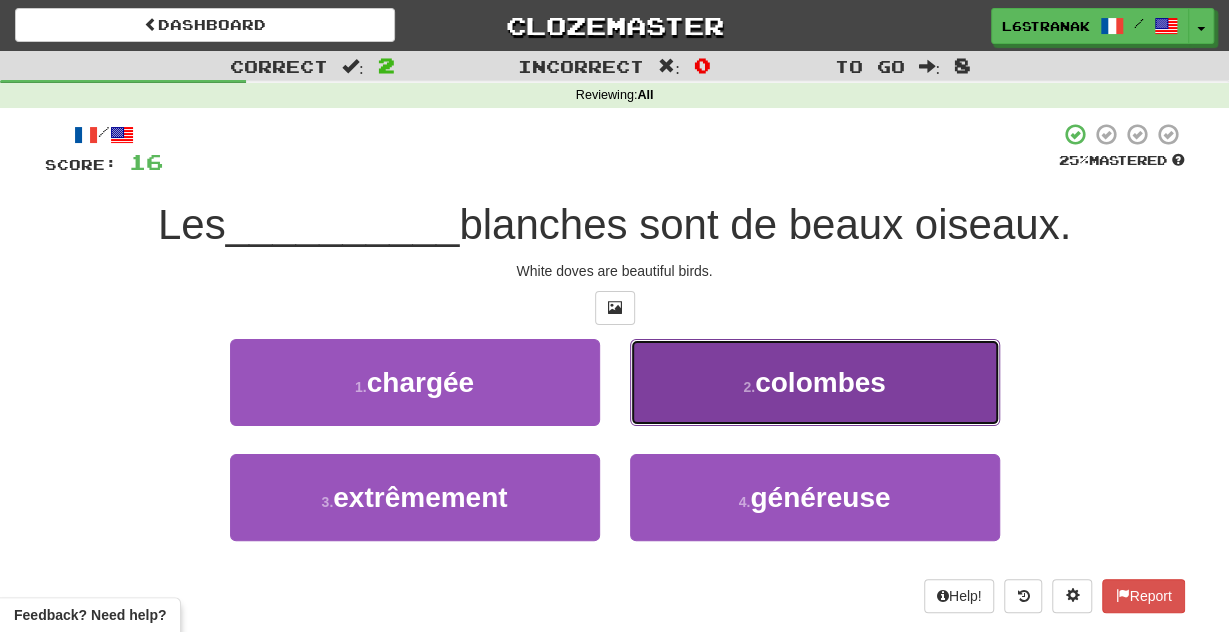 click on "2 .  colombes" at bounding box center [815, 382] 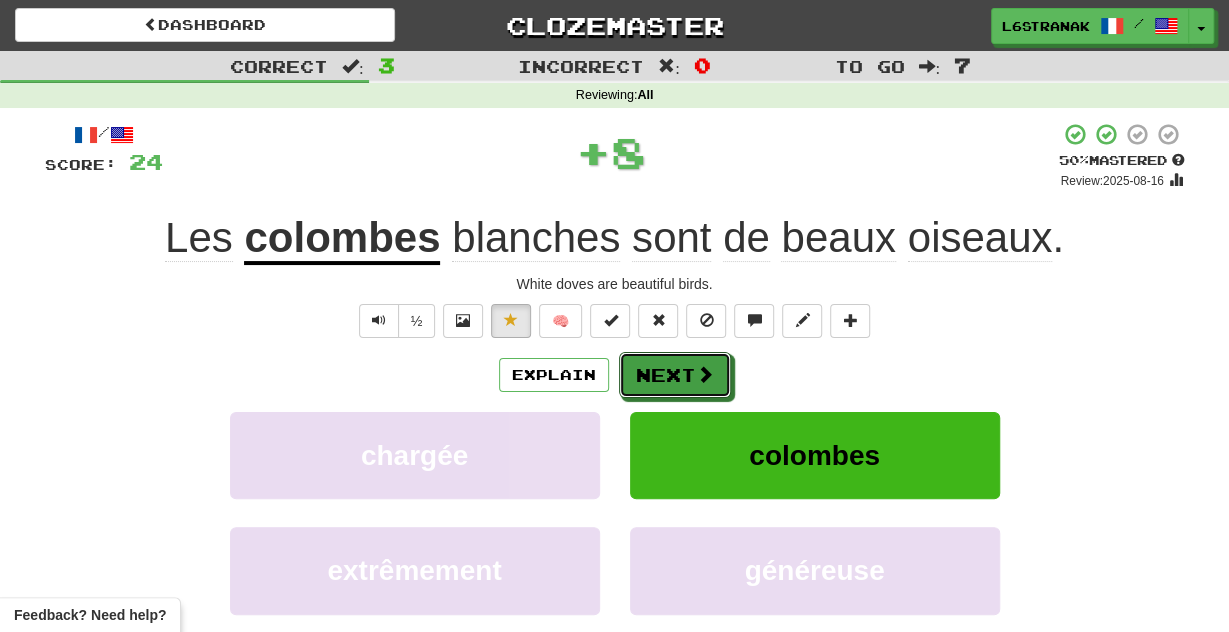 click on "Next" at bounding box center [675, 375] 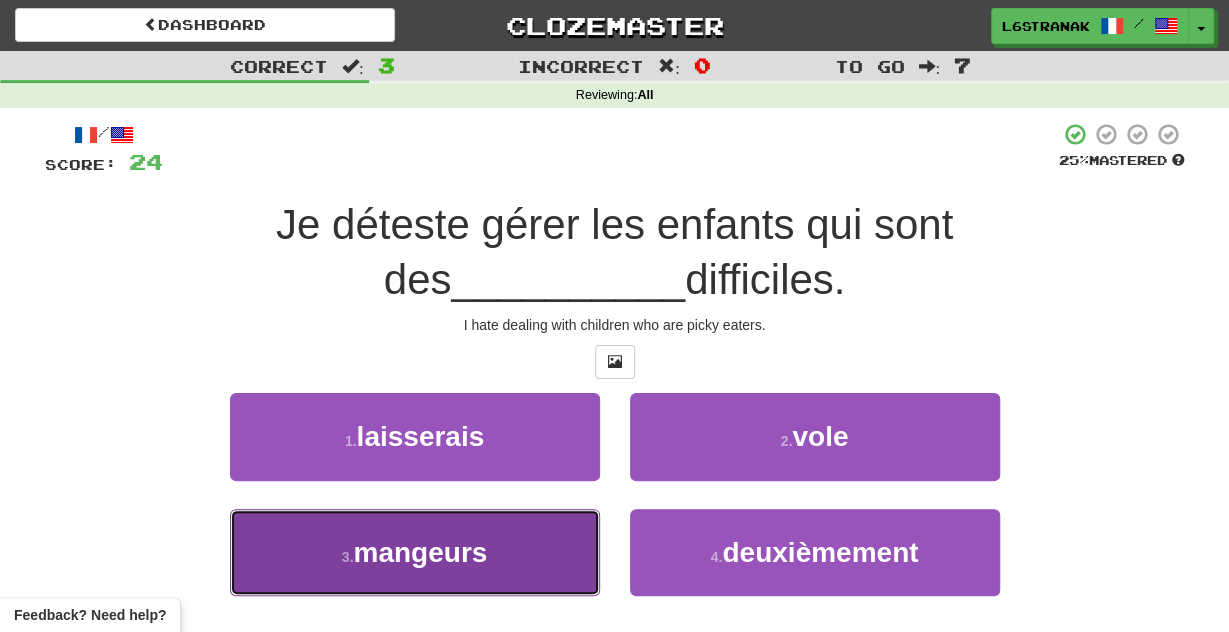 click on "3 .  mangeurs" at bounding box center (415, 552) 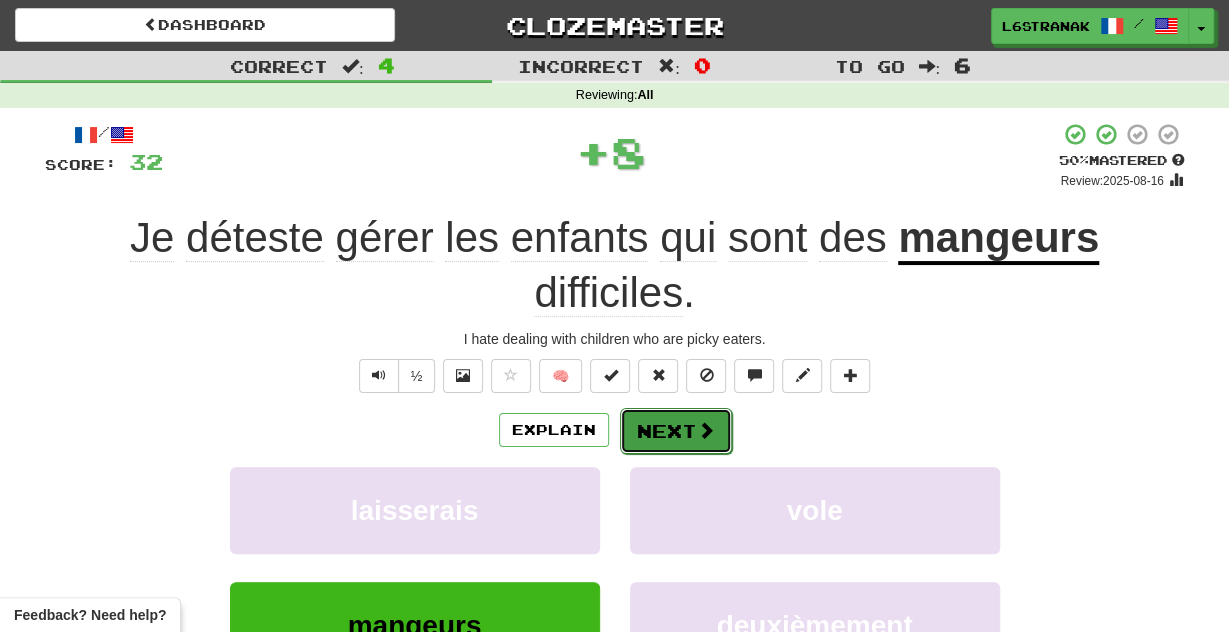 click on "Next" at bounding box center (676, 431) 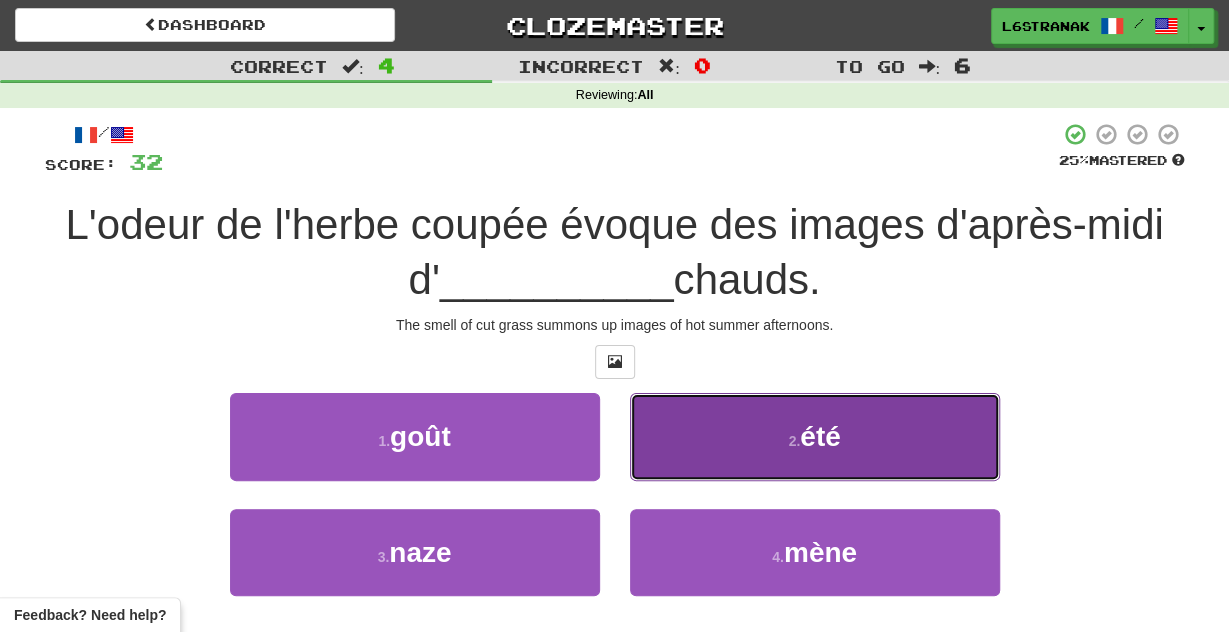 click on "2 .  été" at bounding box center (815, 436) 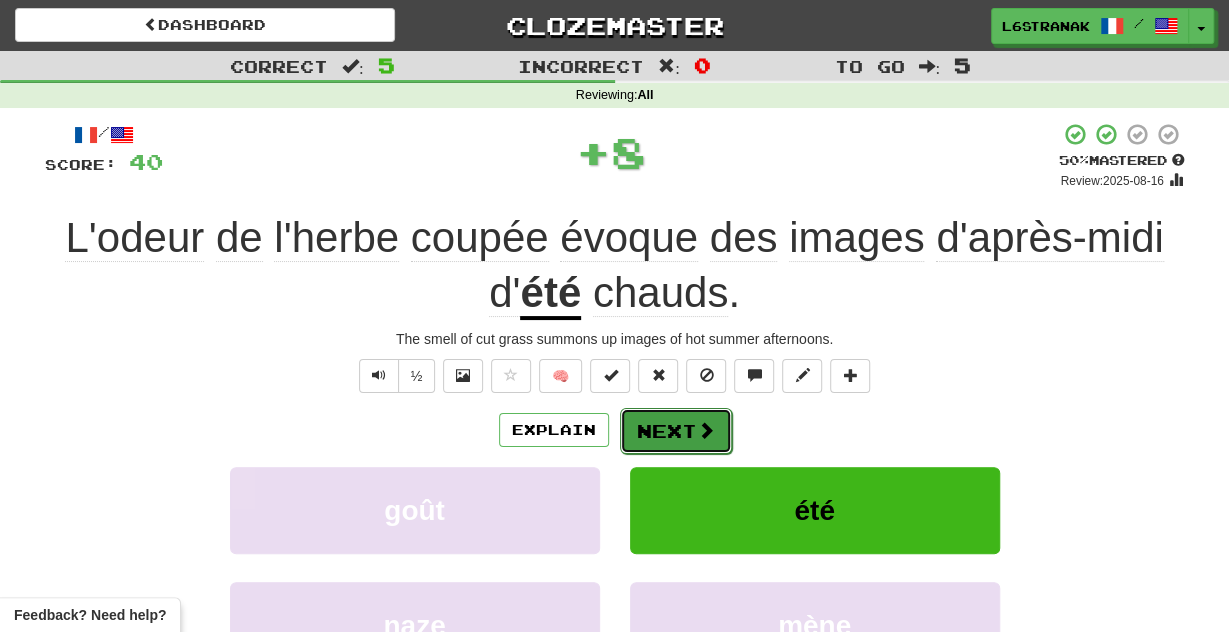 click on "Next" at bounding box center [676, 431] 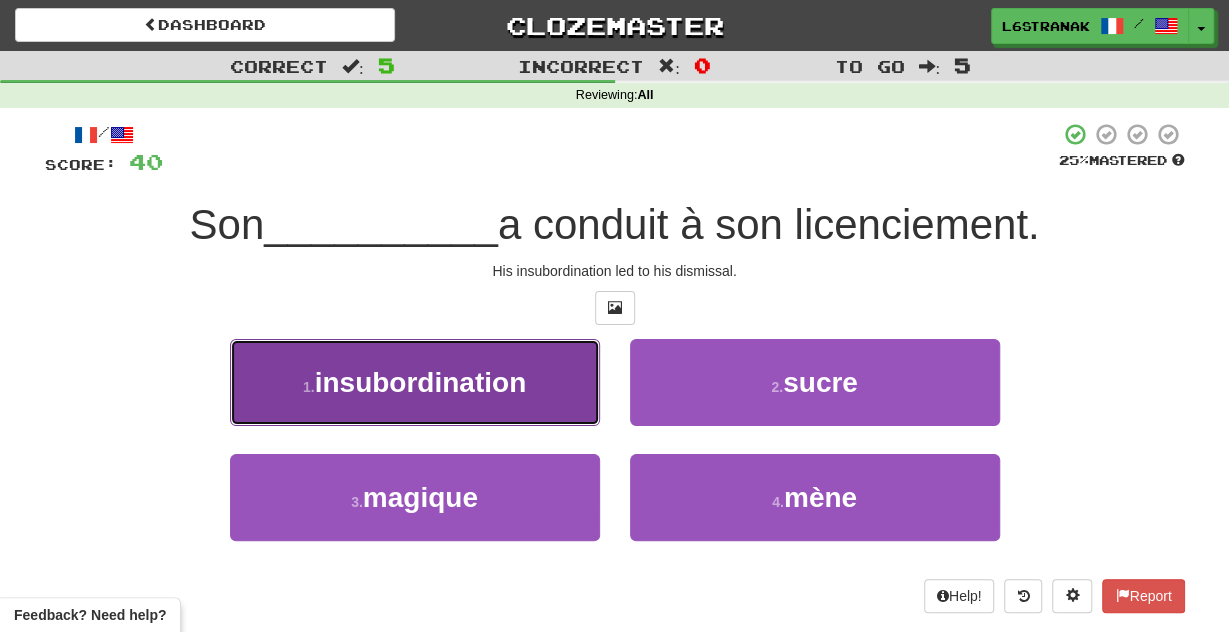click on "1 .  insubordination" at bounding box center [415, 382] 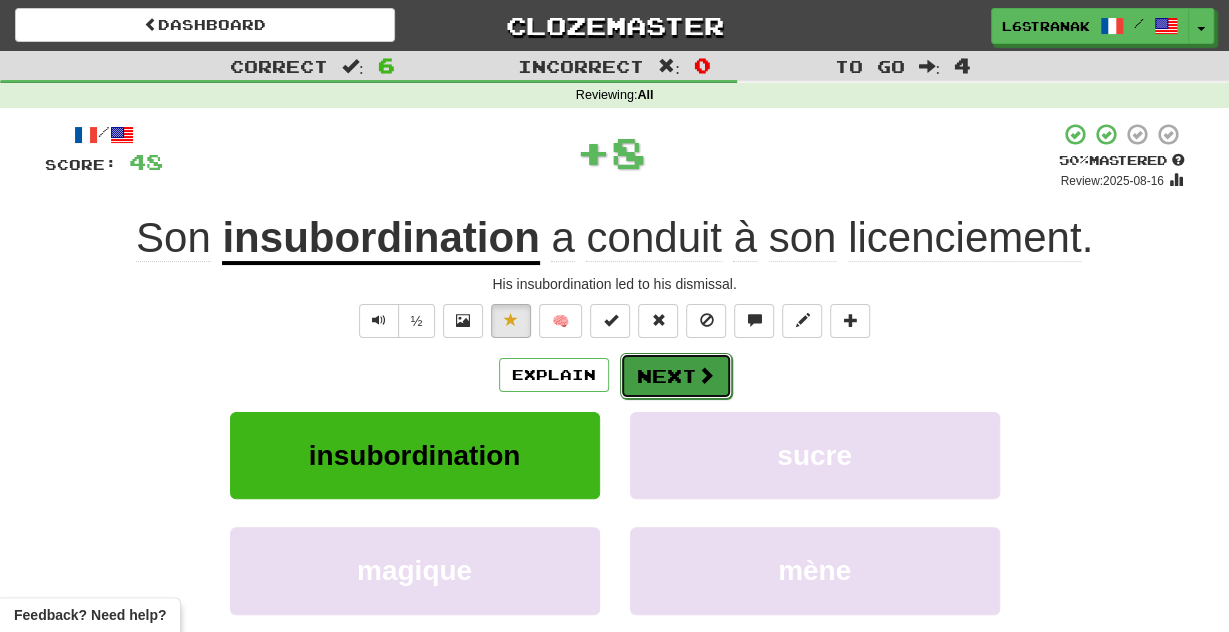 click on "Next" at bounding box center [676, 376] 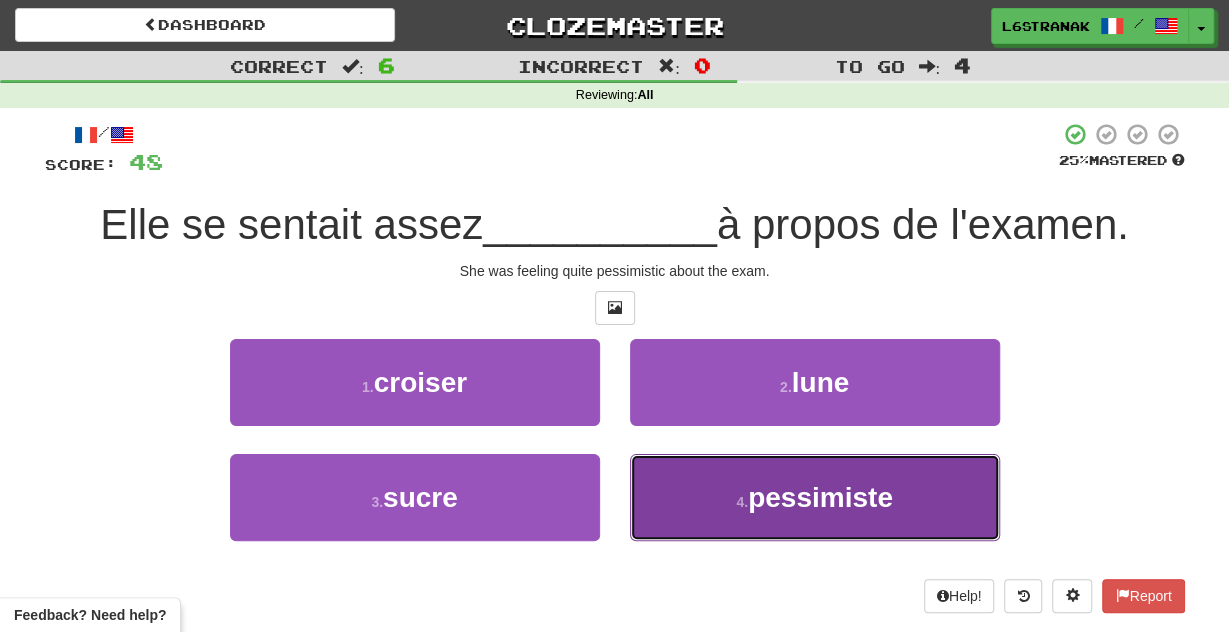 click on "pessimiste" at bounding box center [820, 497] 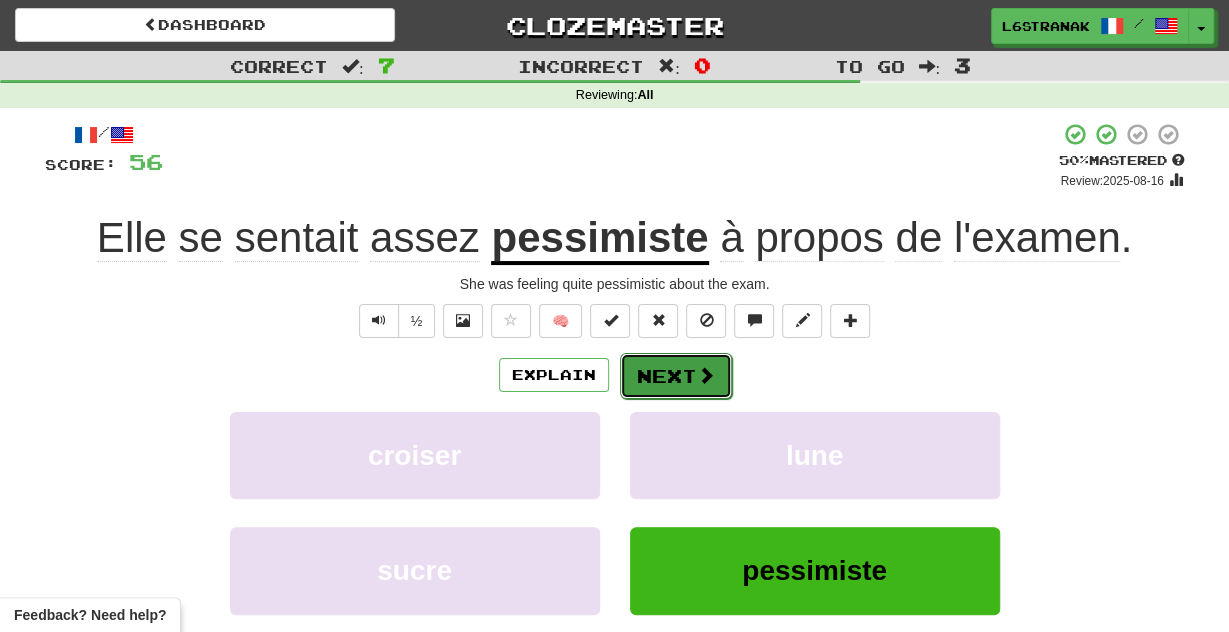 click on "Next" at bounding box center (676, 376) 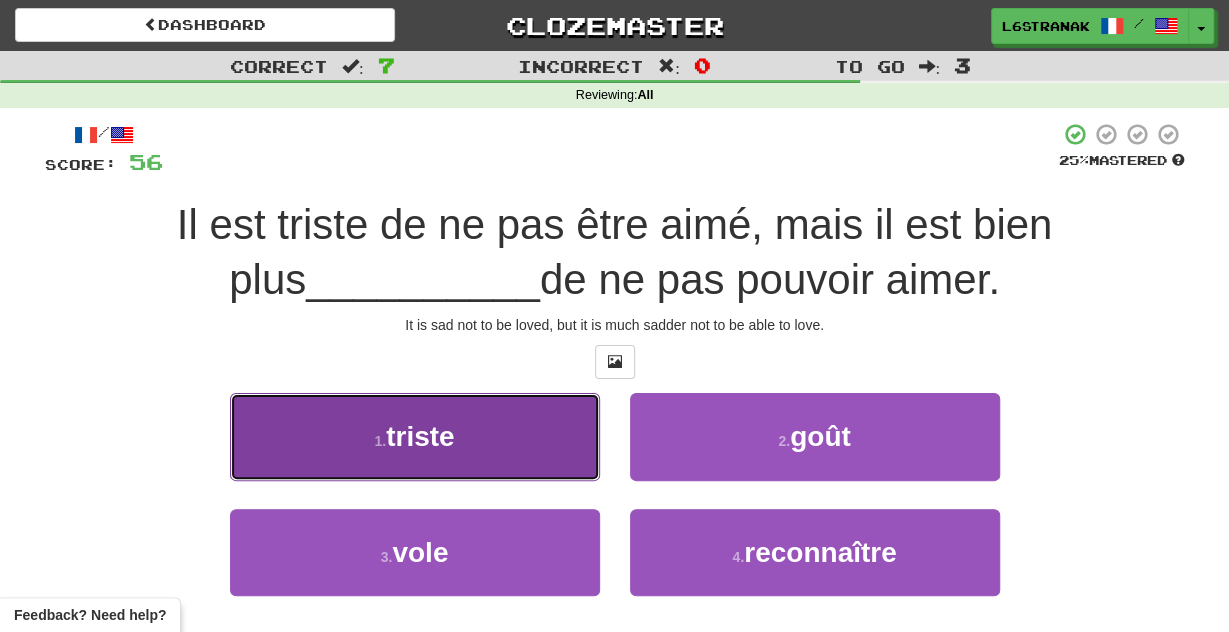 click on "1 .  triste" at bounding box center (415, 436) 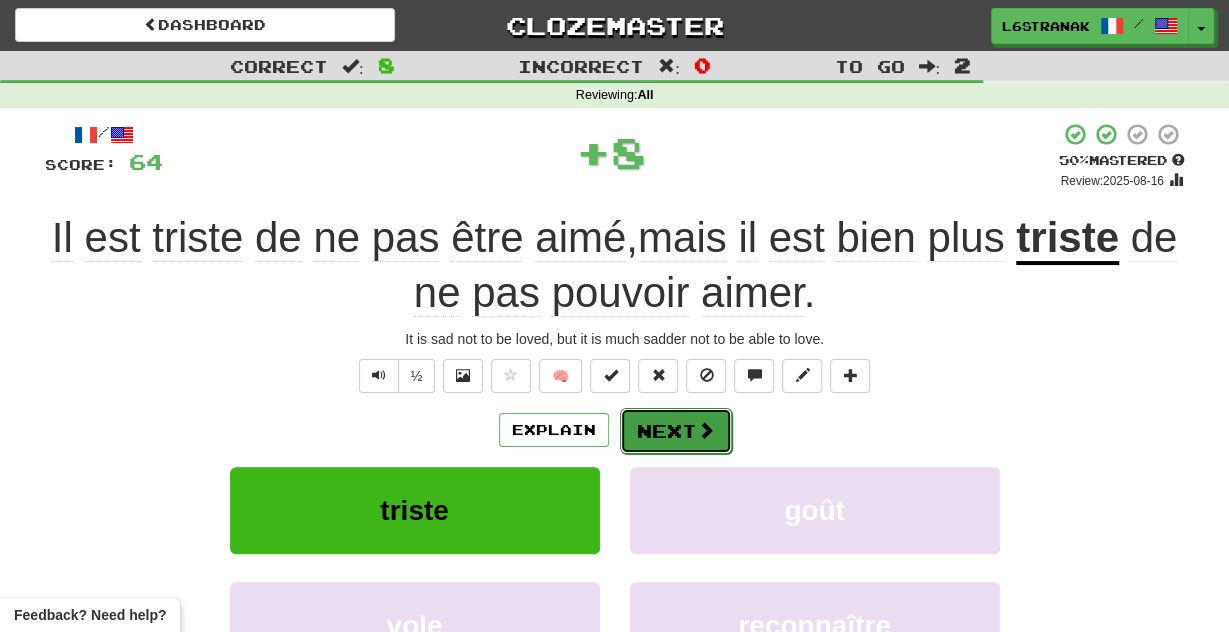 click on "Next" at bounding box center [676, 431] 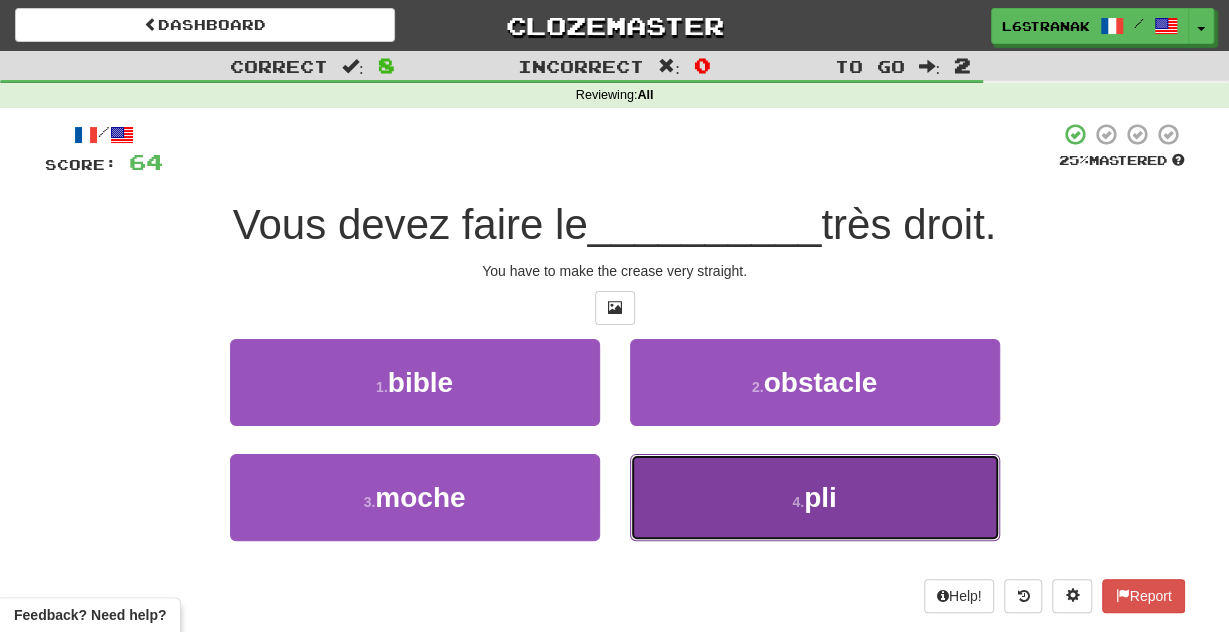 click on "4 .  pli" at bounding box center [815, 497] 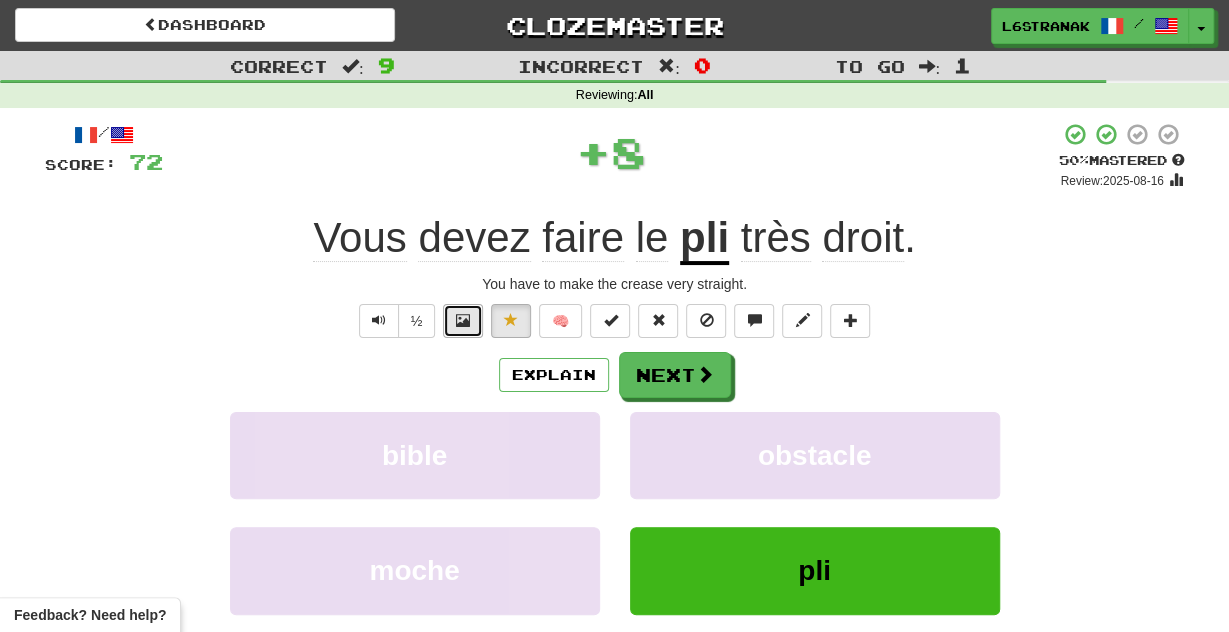 click at bounding box center [463, 321] 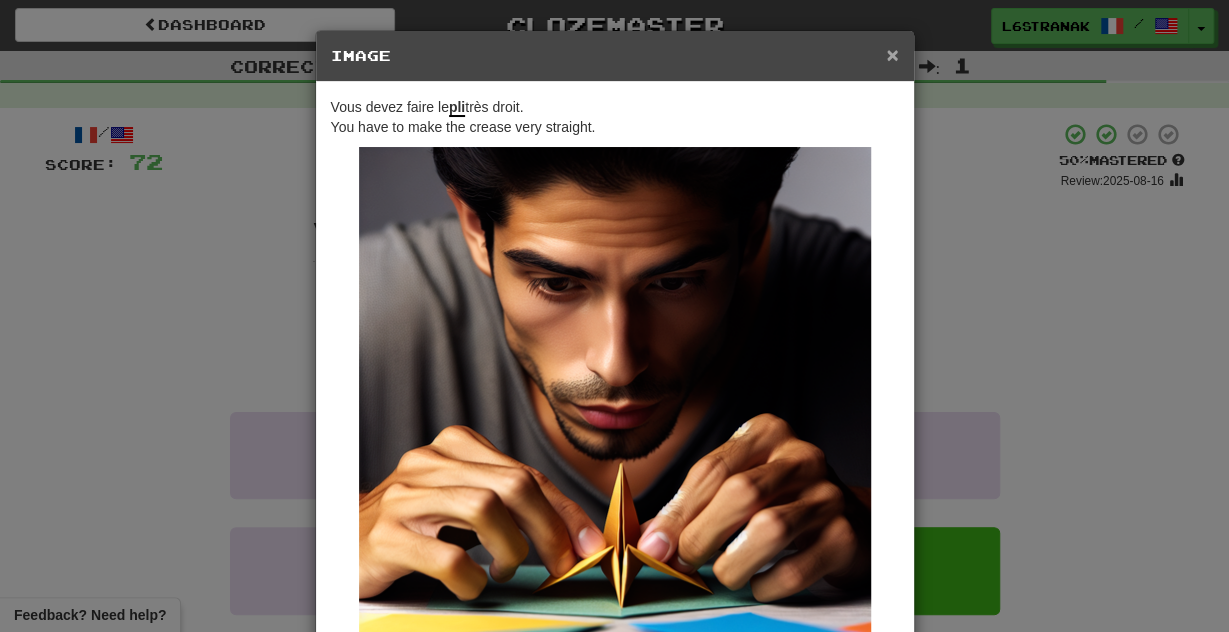 click on "×" at bounding box center [892, 54] 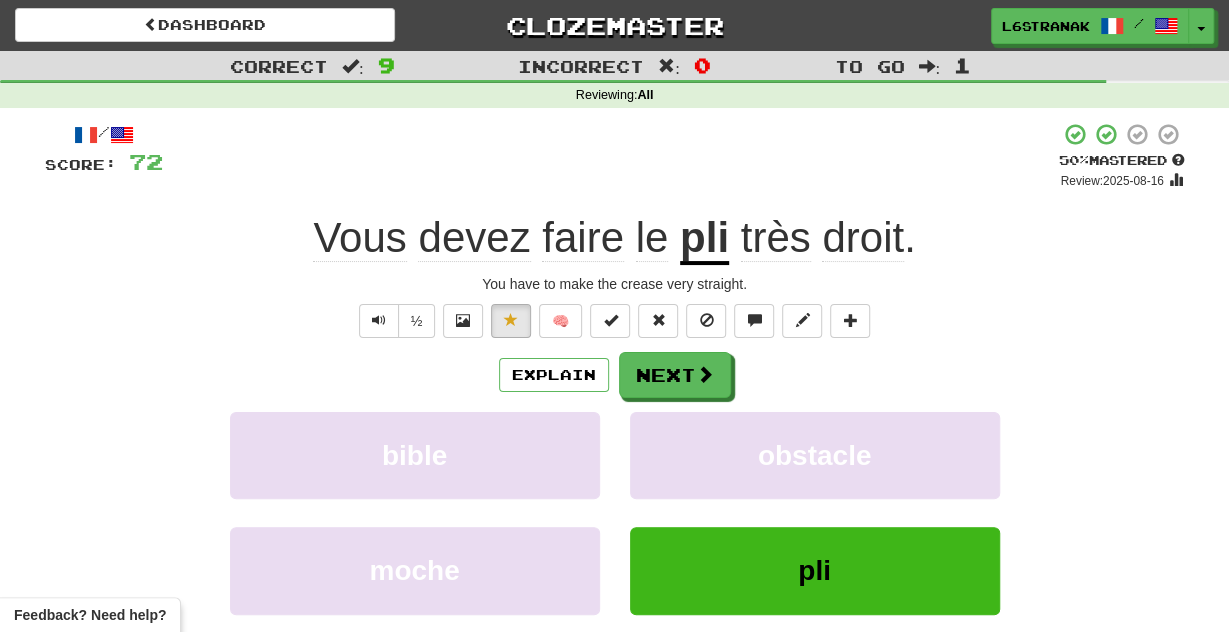 click on "Explain Next bible obstacle moche pli Learn more: bible obstacle moche pli" at bounding box center (615, 512) 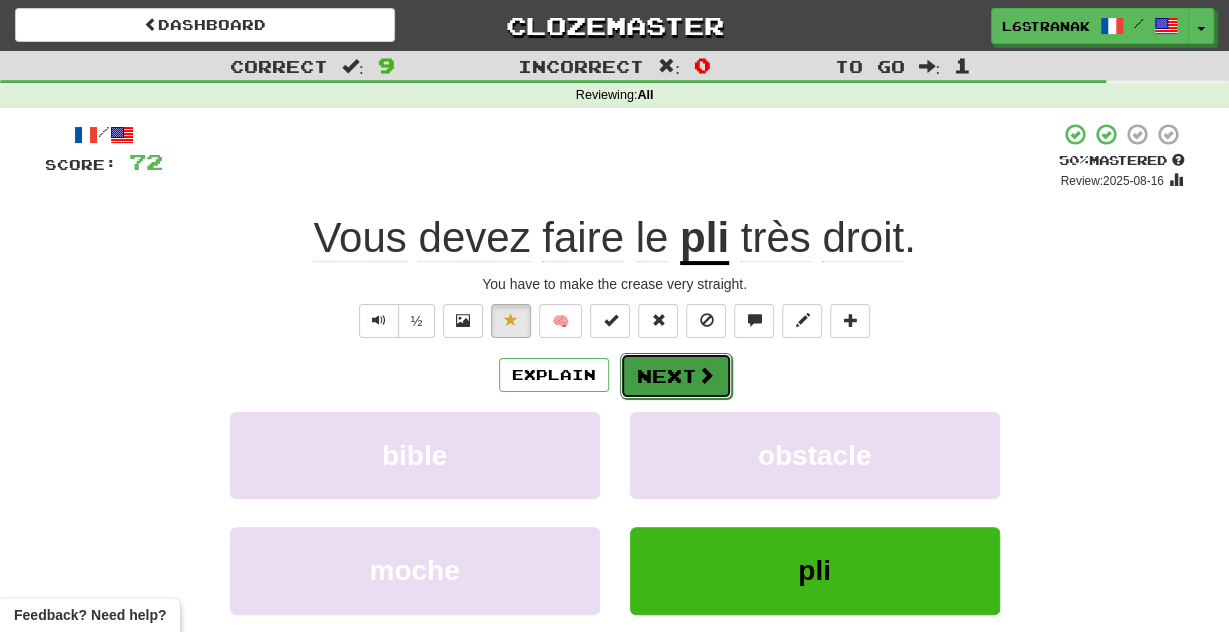 click on "Next" at bounding box center [676, 376] 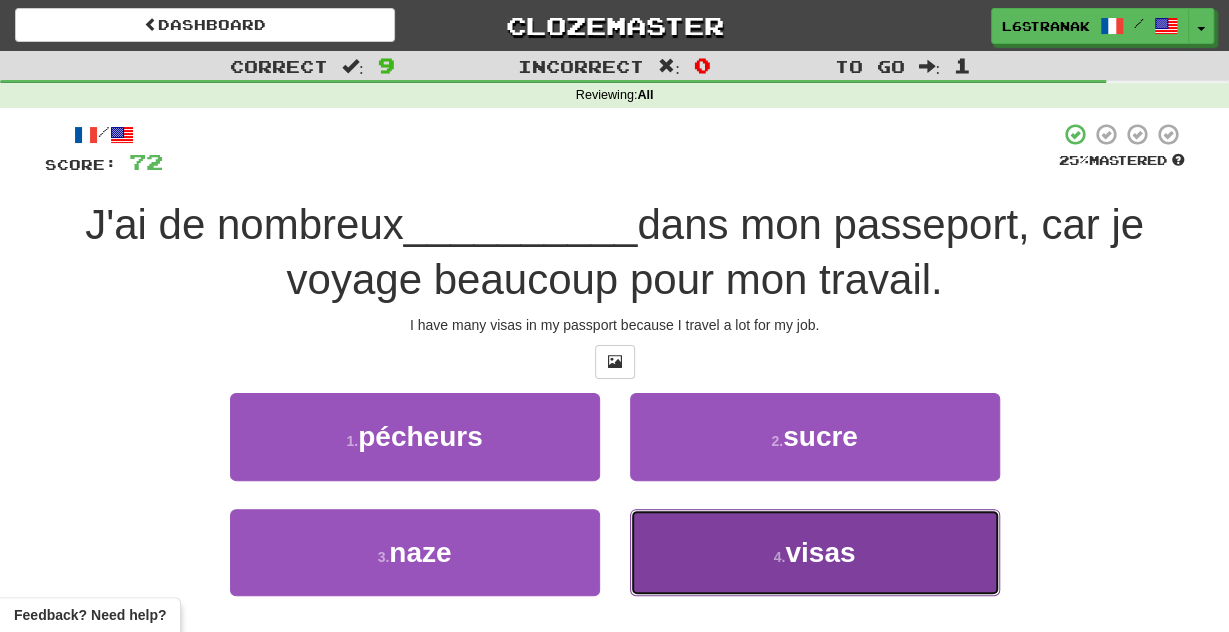 click on "visas" at bounding box center [820, 552] 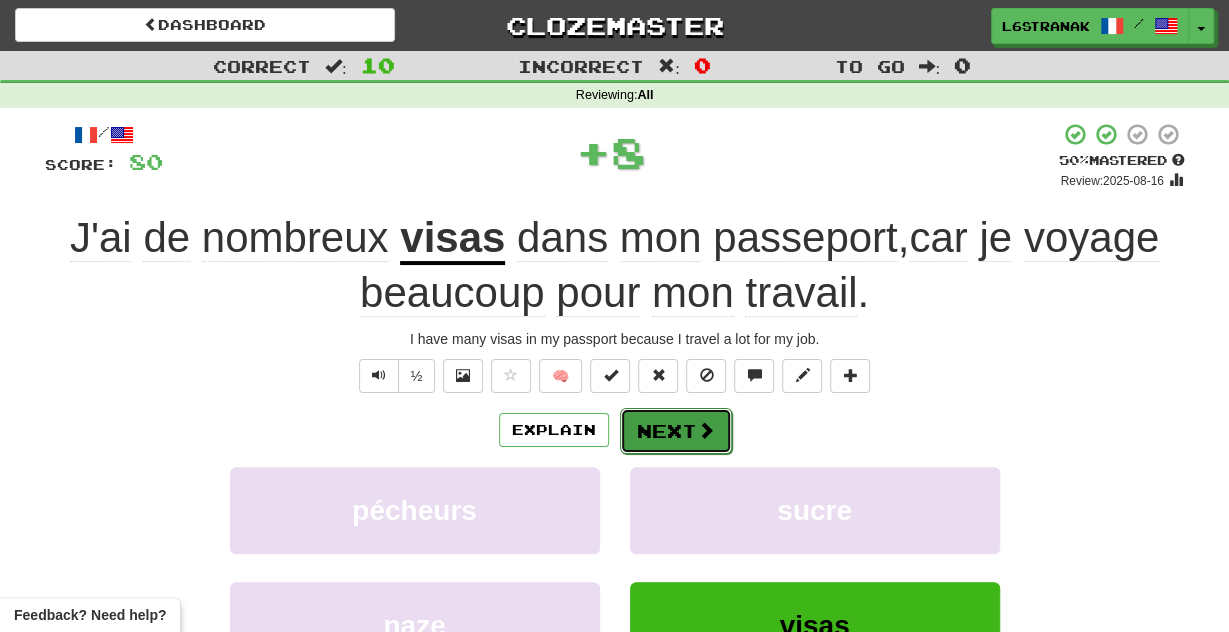 click on "Next" at bounding box center [676, 431] 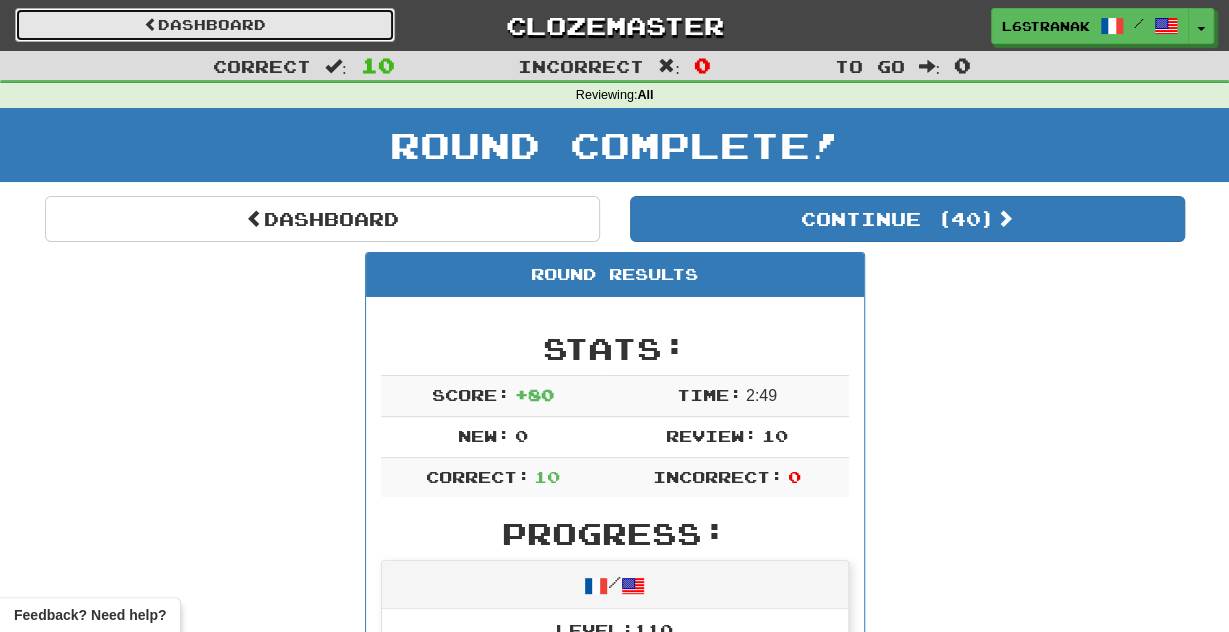 click on "Dashboard" at bounding box center [205, 25] 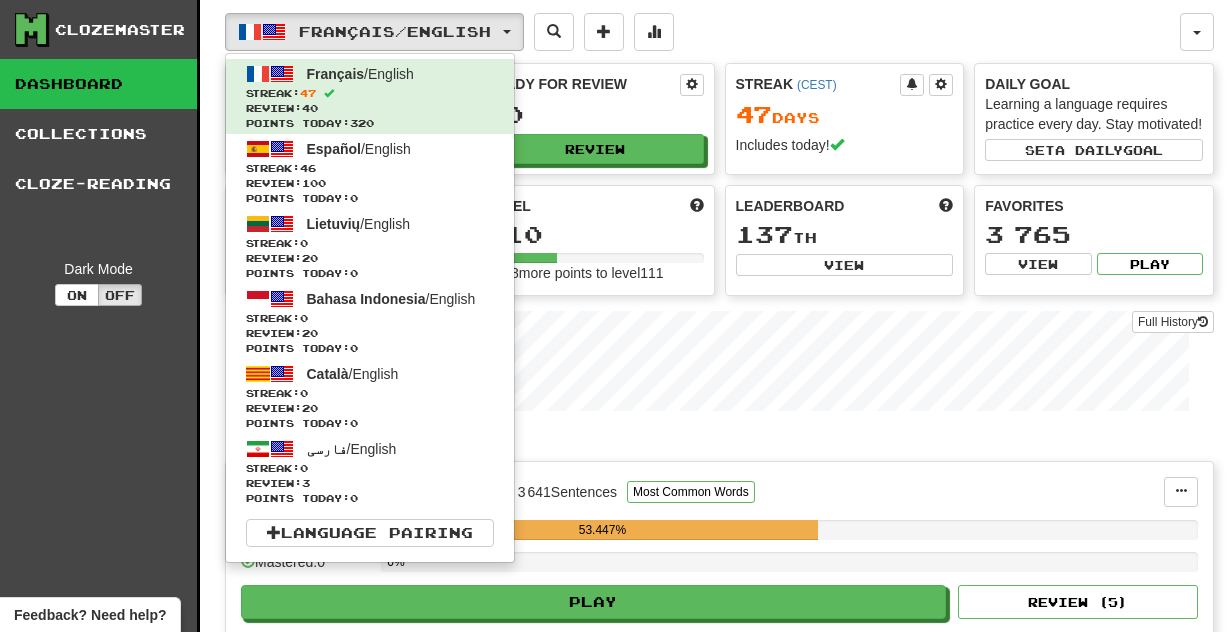 scroll, scrollTop: 0, scrollLeft: 0, axis: both 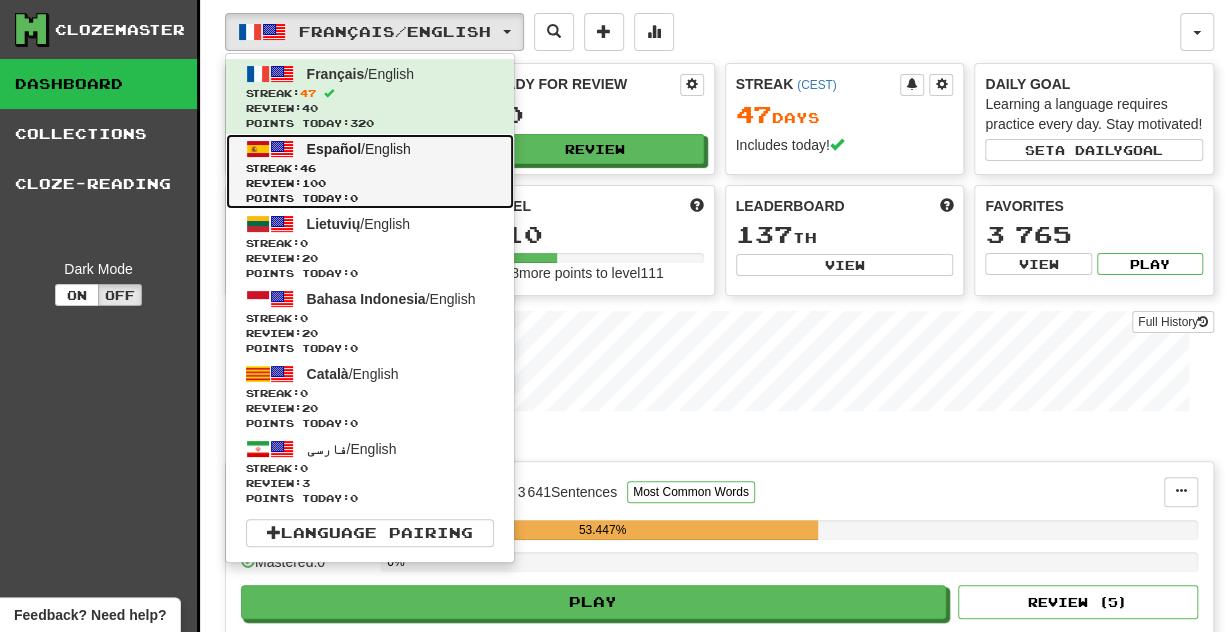click on "Español  /  English Streak:  46   Review:  100 Points today:  0" at bounding box center (370, 171) 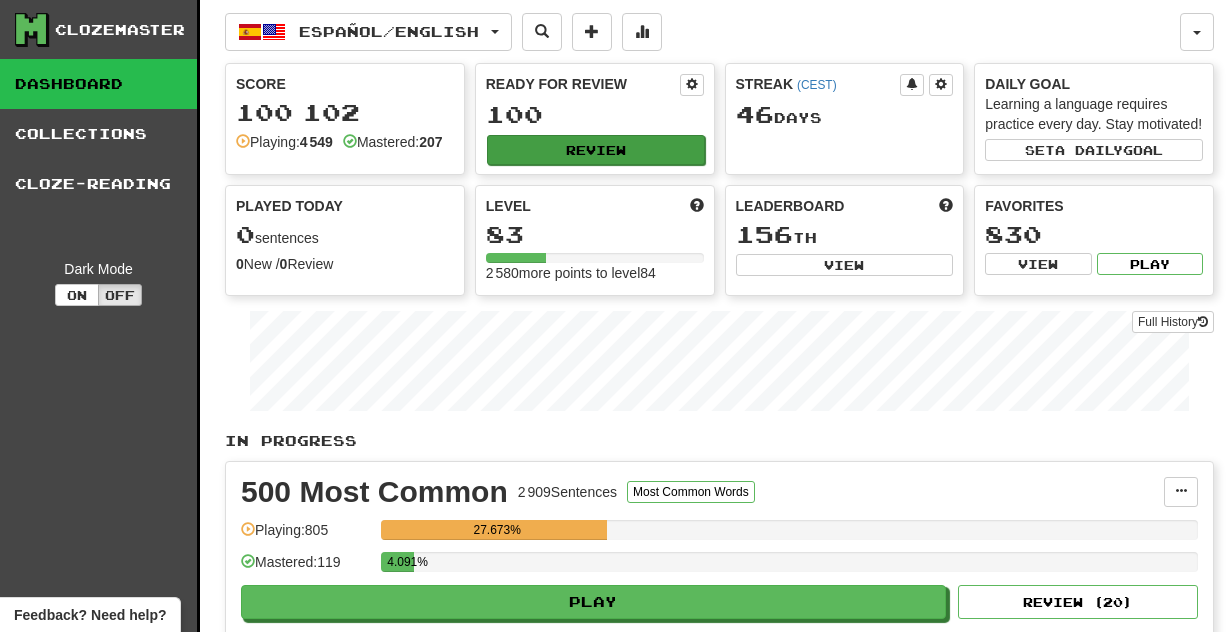 scroll, scrollTop: 0, scrollLeft: 0, axis: both 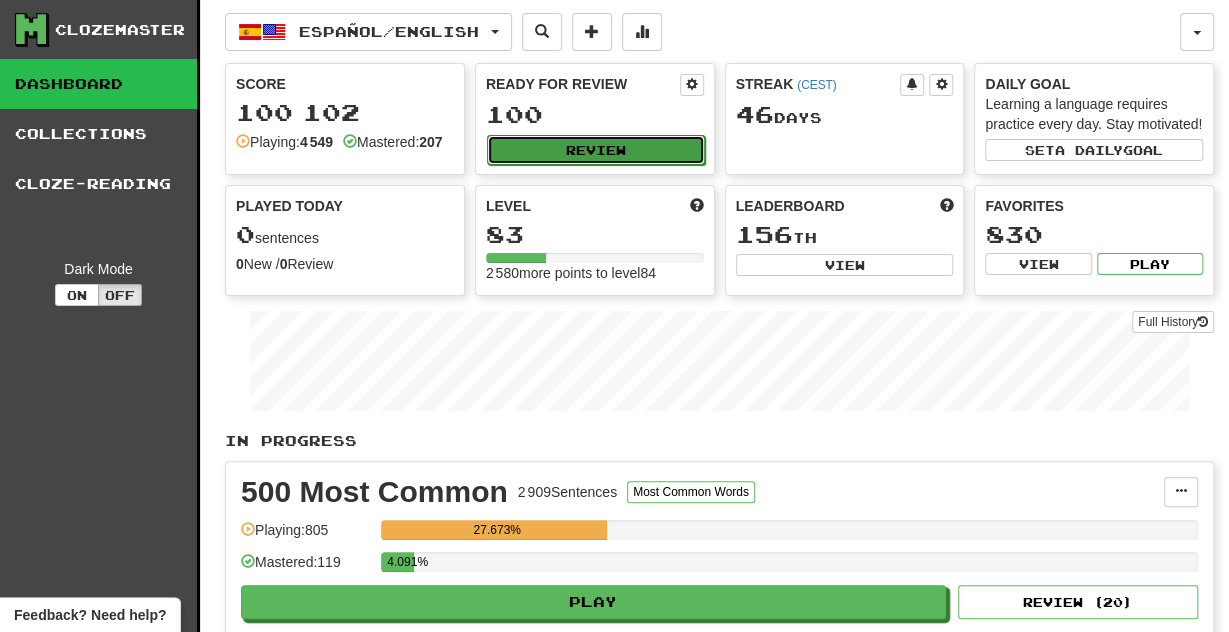click on "Review" at bounding box center (596, 150) 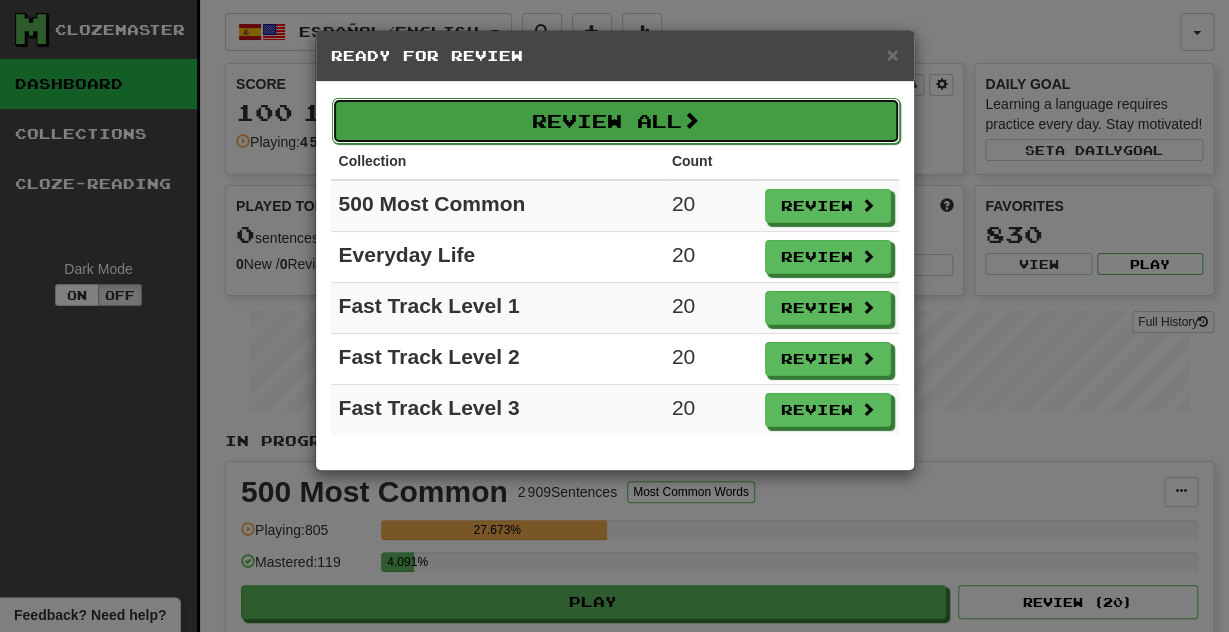 click on "Review All" at bounding box center [616, 121] 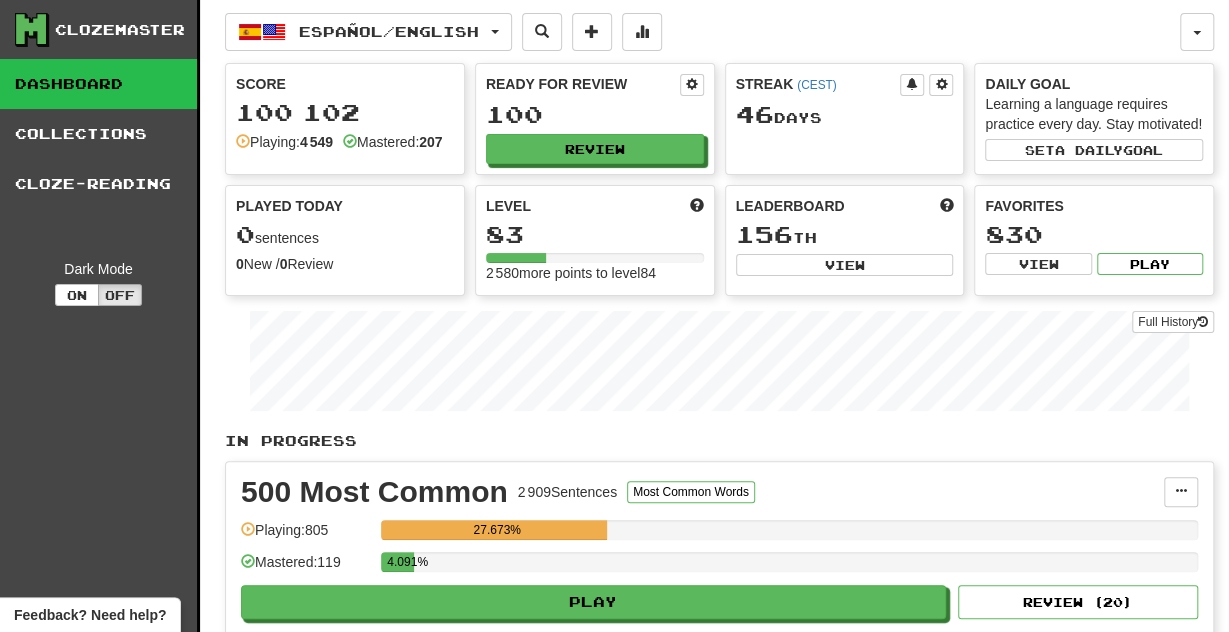 select on "**" 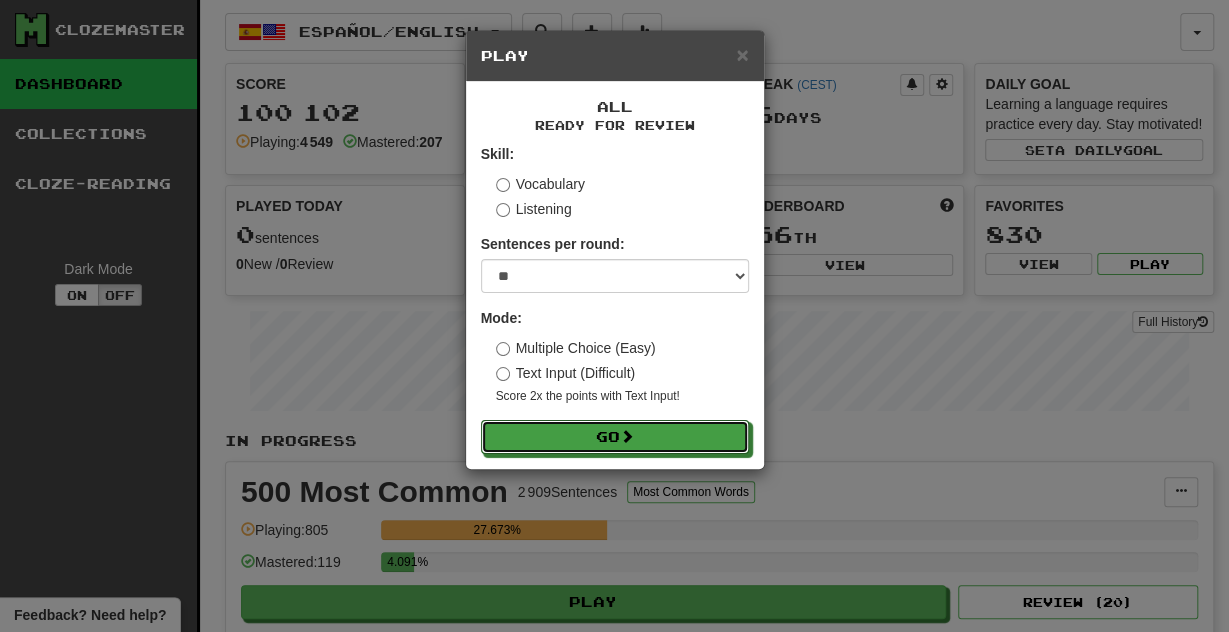 click on "Go" at bounding box center [615, 437] 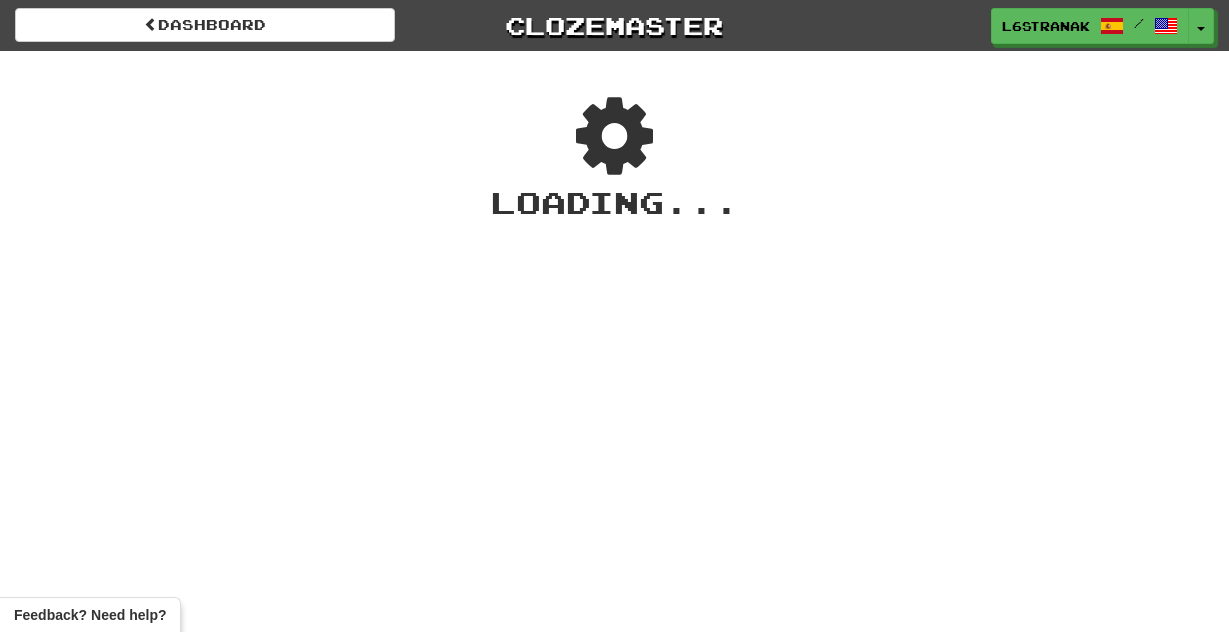 scroll, scrollTop: 0, scrollLeft: 0, axis: both 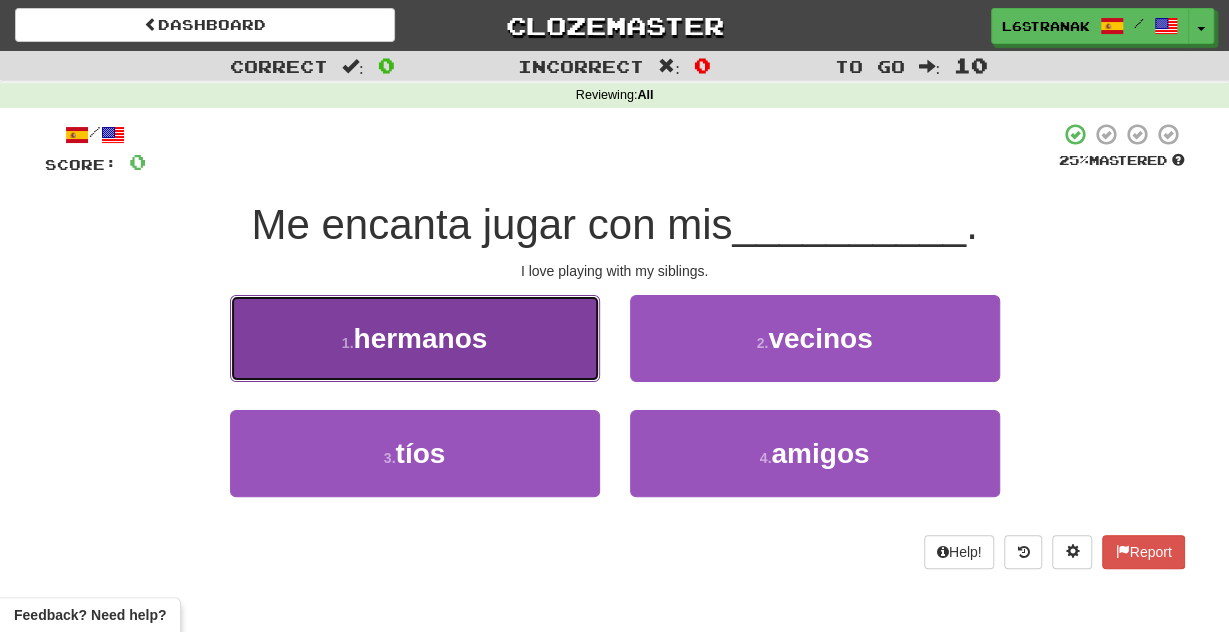 click on "1 .  hermanos" at bounding box center (415, 338) 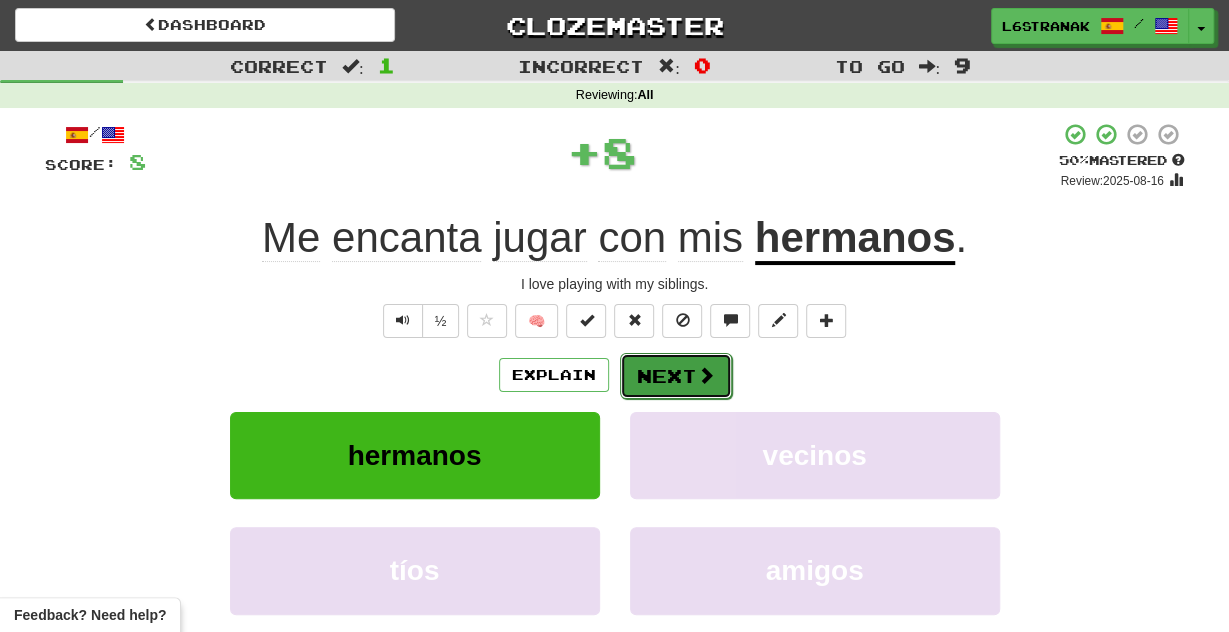 click on "Next" at bounding box center (676, 376) 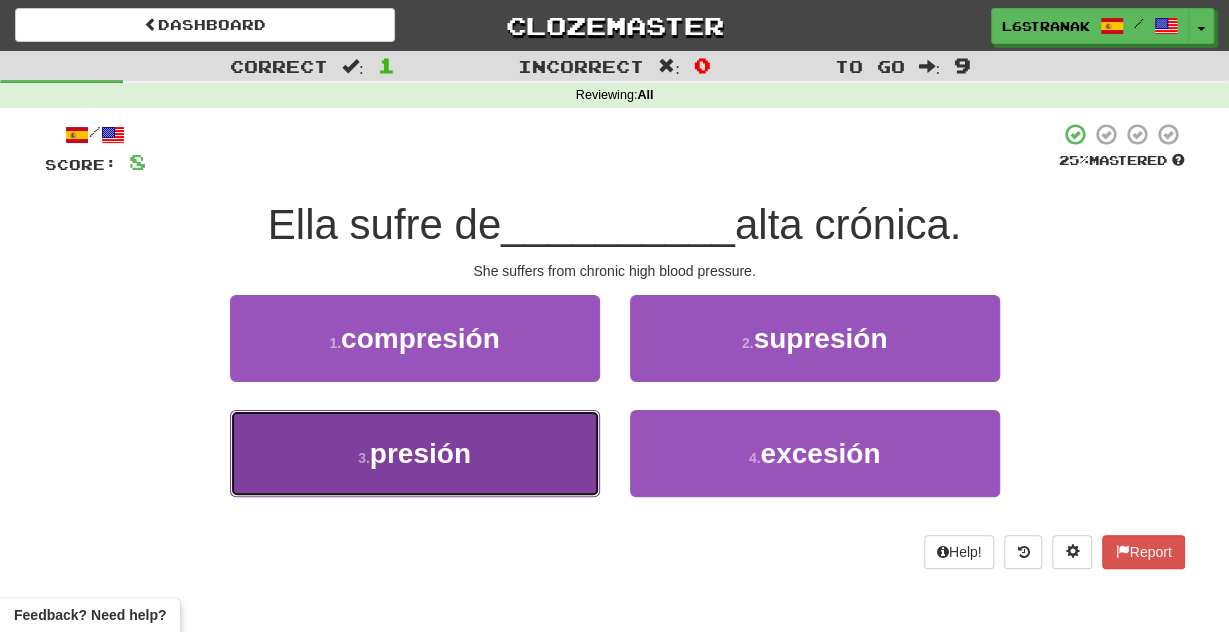 click on "3 .  presión" at bounding box center [415, 453] 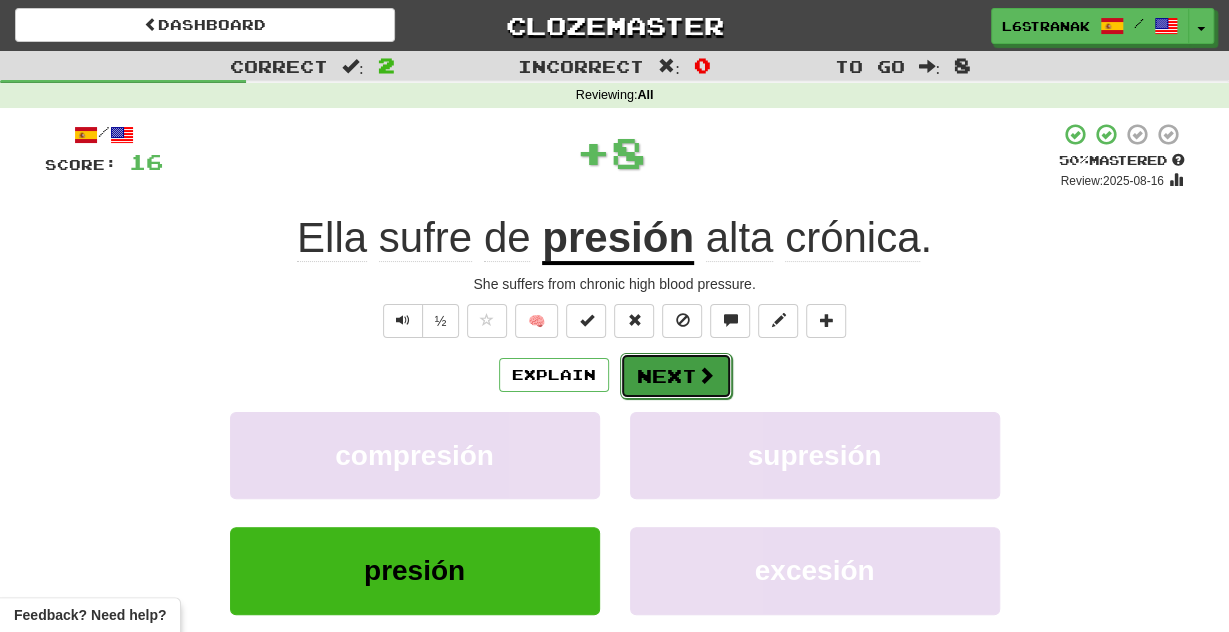 click on "Next" at bounding box center [676, 376] 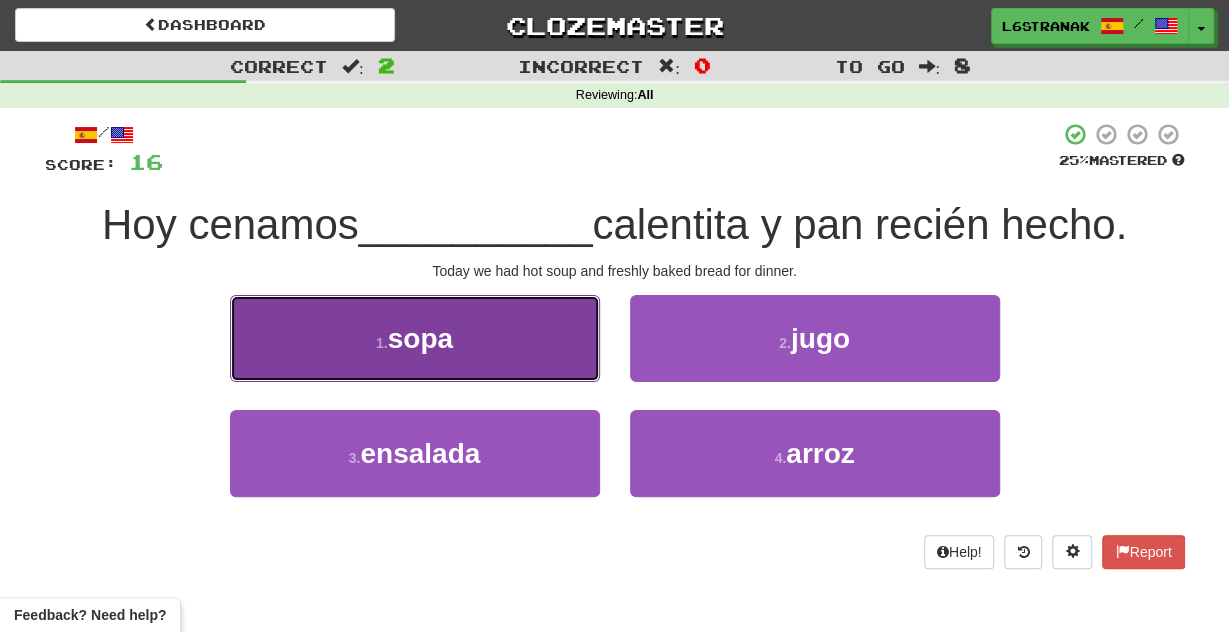 click on "1 .  sopa" at bounding box center [415, 338] 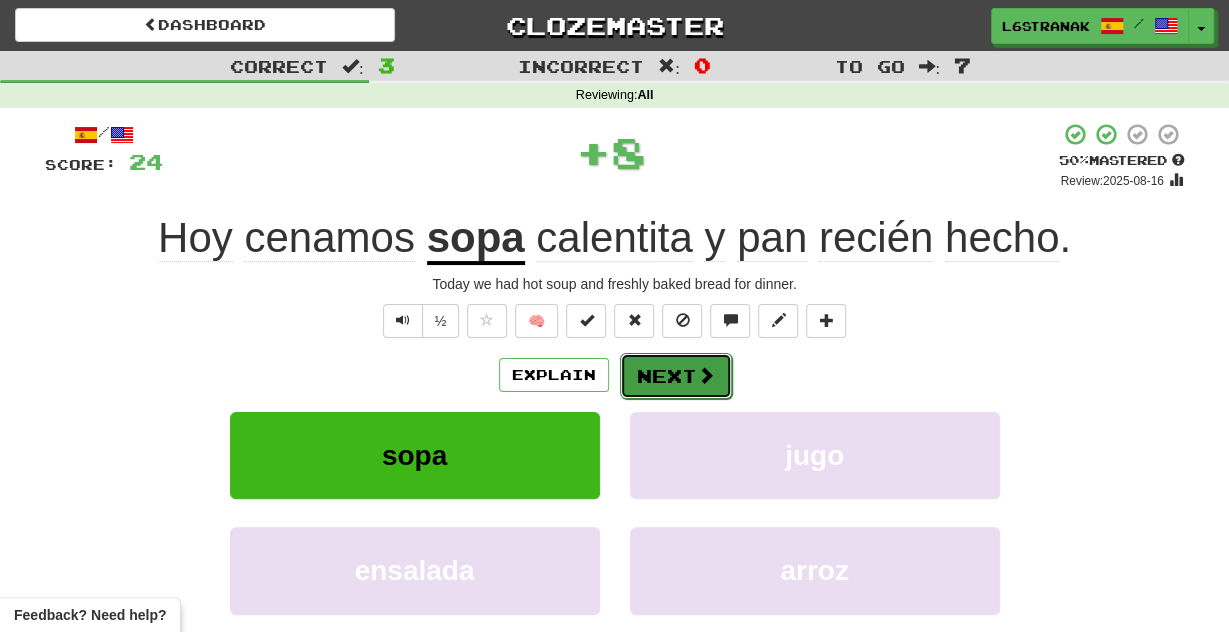 click on "Next" at bounding box center [676, 376] 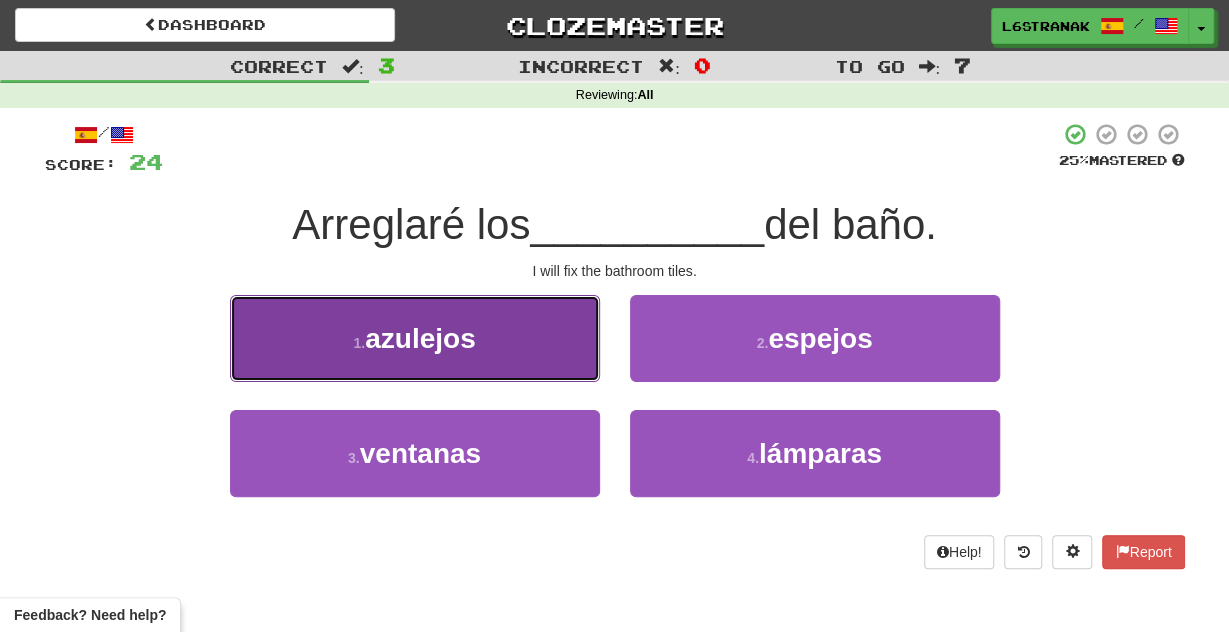 click on "1 .  azulejos" at bounding box center [415, 338] 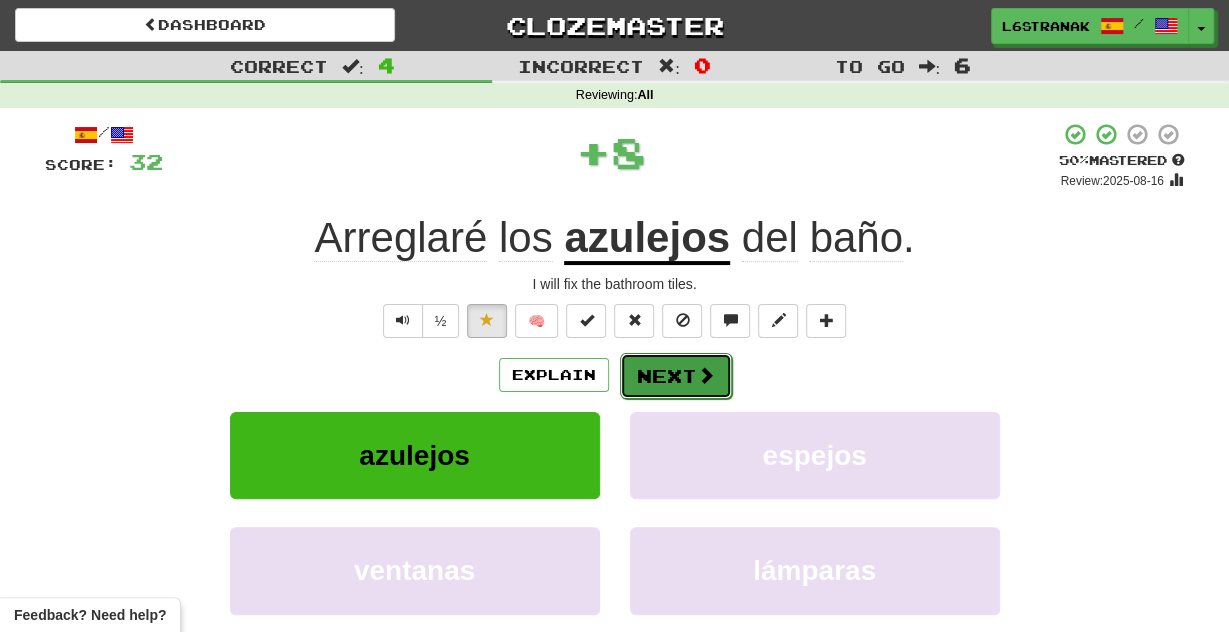 click on "Next" at bounding box center [676, 376] 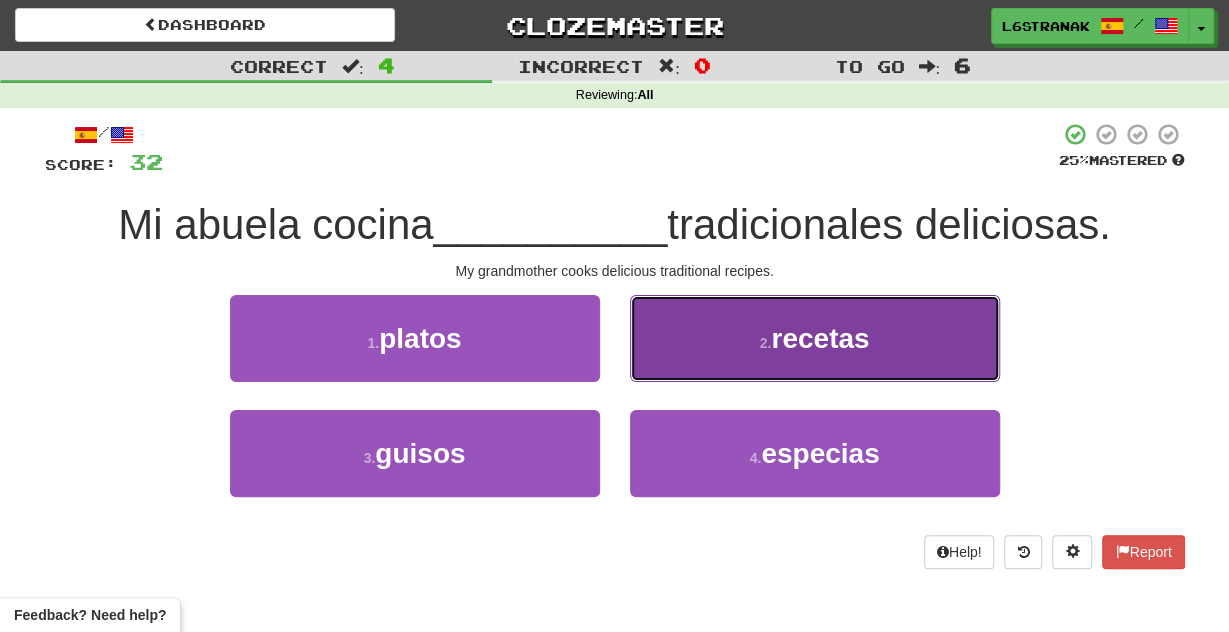 click on "2 .  recetas" at bounding box center (815, 338) 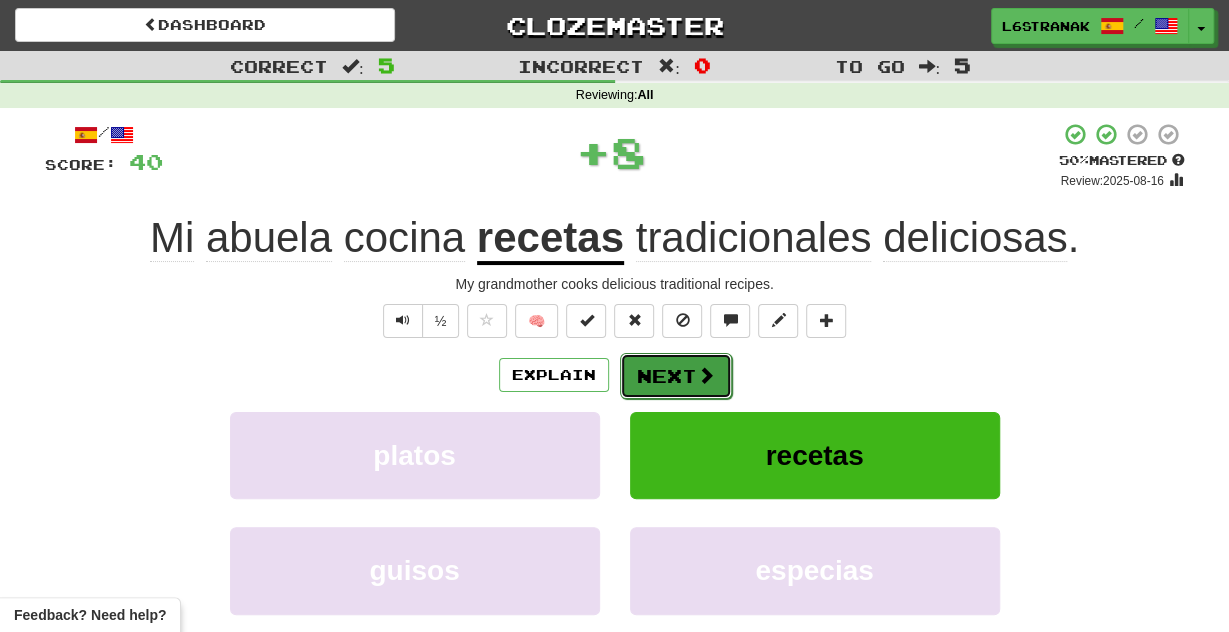 click on "Next" at bounding box center (676, 376) 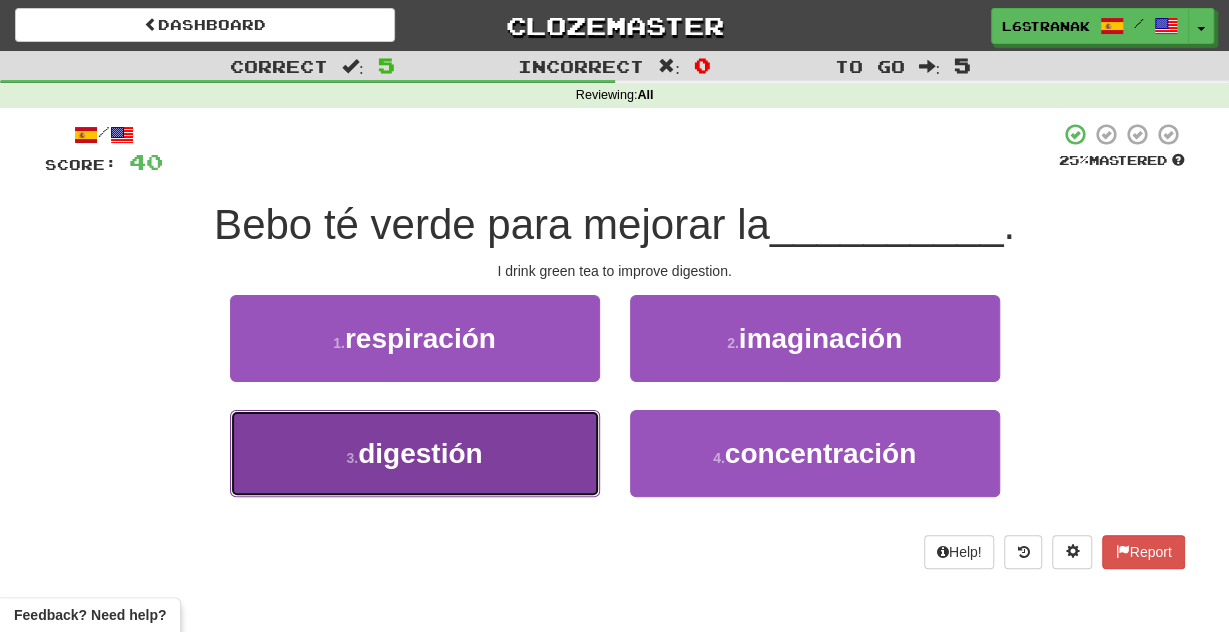 click on "3 .  digestión" at bounding box center [415, 453] 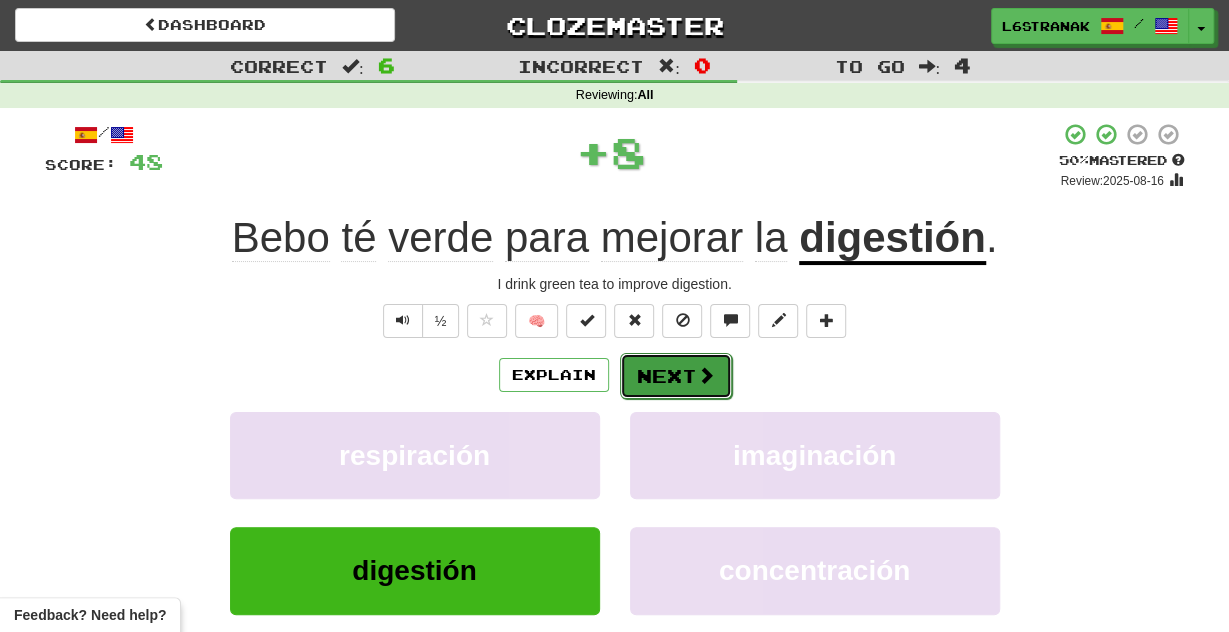 click on "Next" at bounding box center (676, 376) 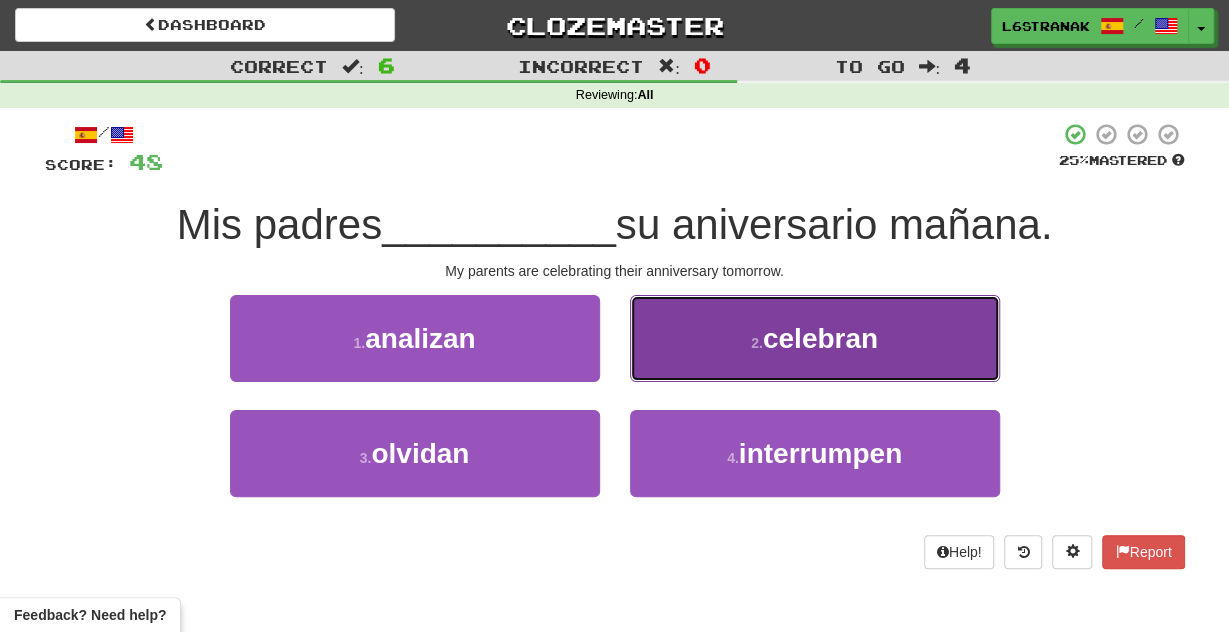 click on "2 .  celebran" at bounding box center [815, 338] 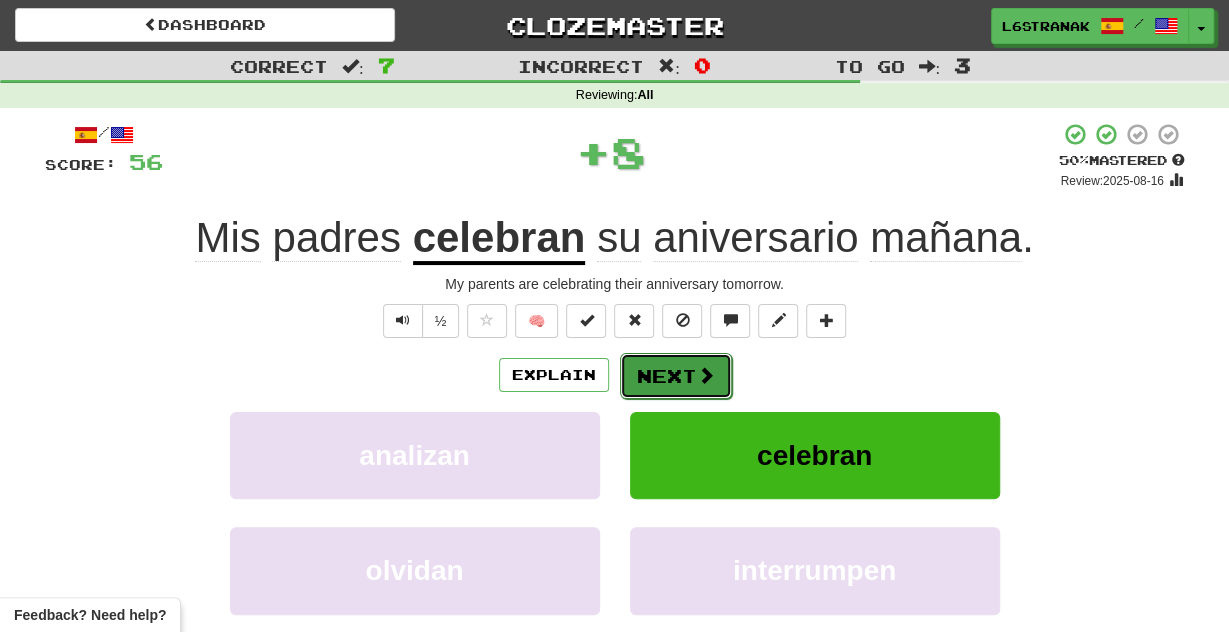 click on "Next" at bounding box center (676, 376) 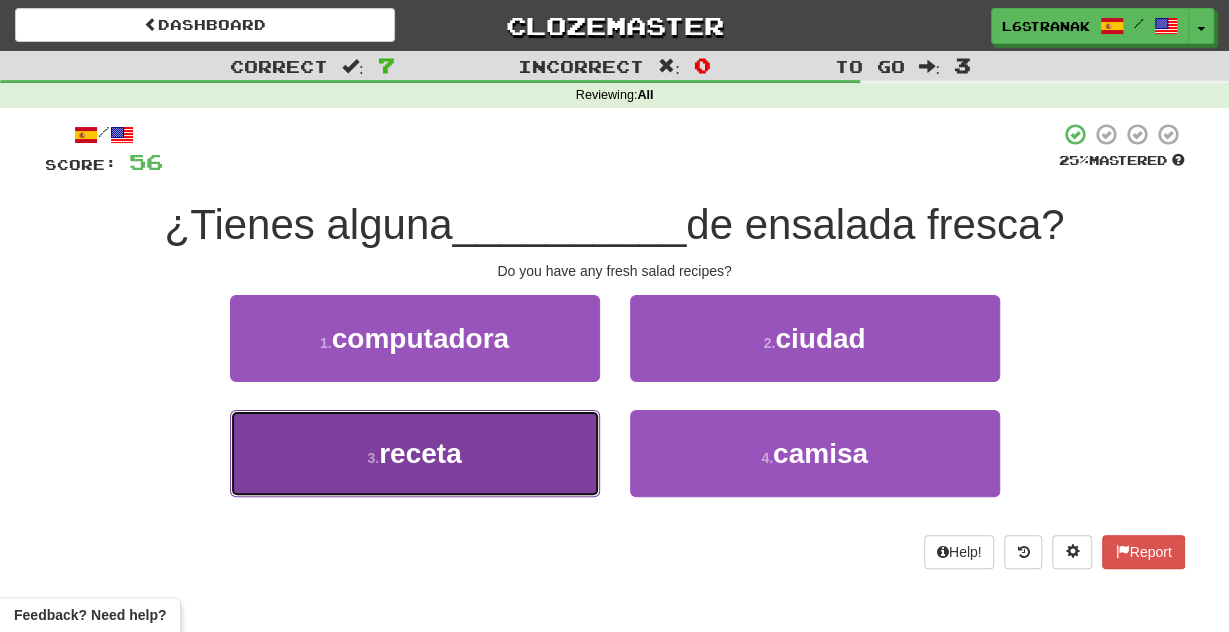 click on "3 .  receta" at bounding box center (415, 453) 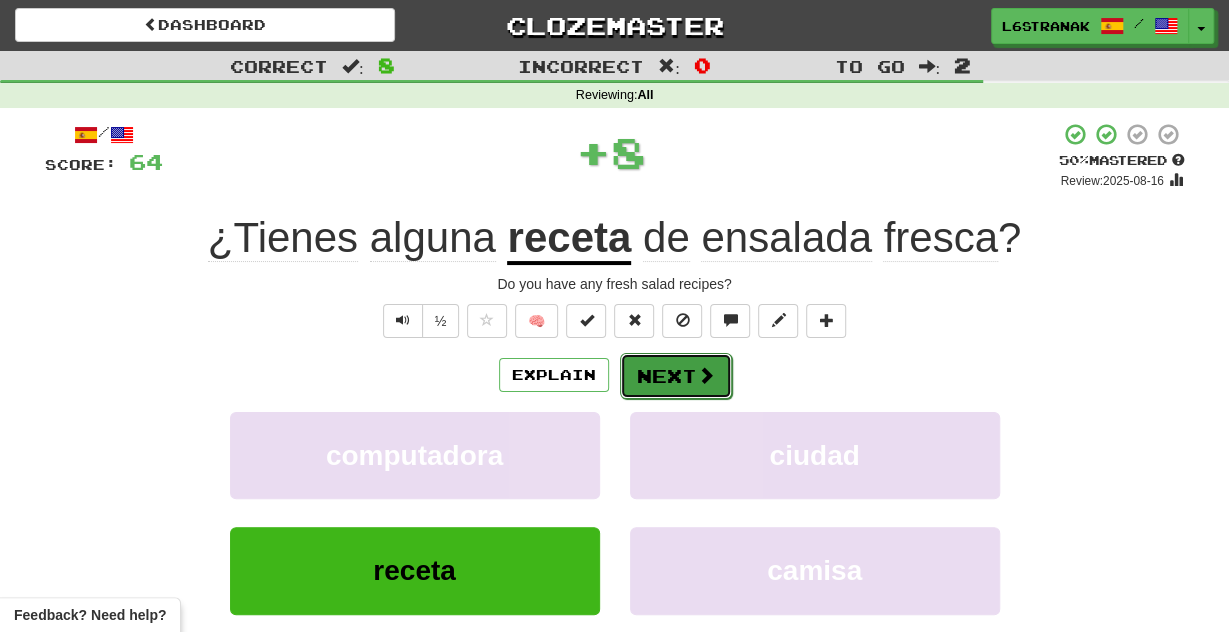 click on "Next" at bounding box center (676, 376) 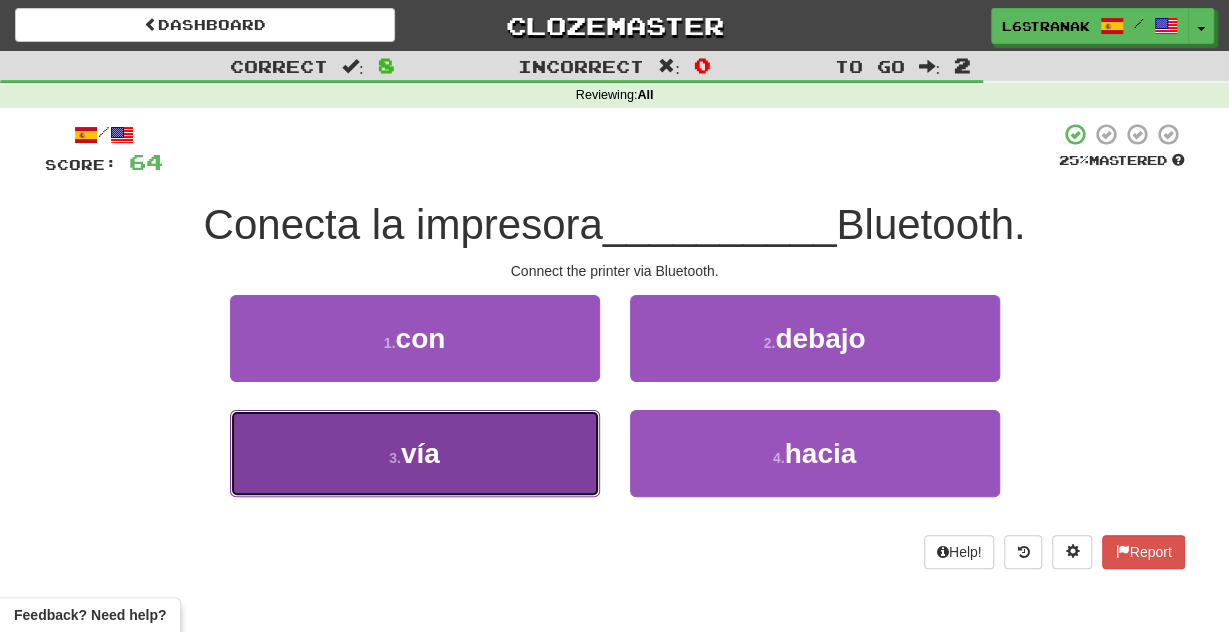 click on "3 .  vía" at bounding box center (415, 453) 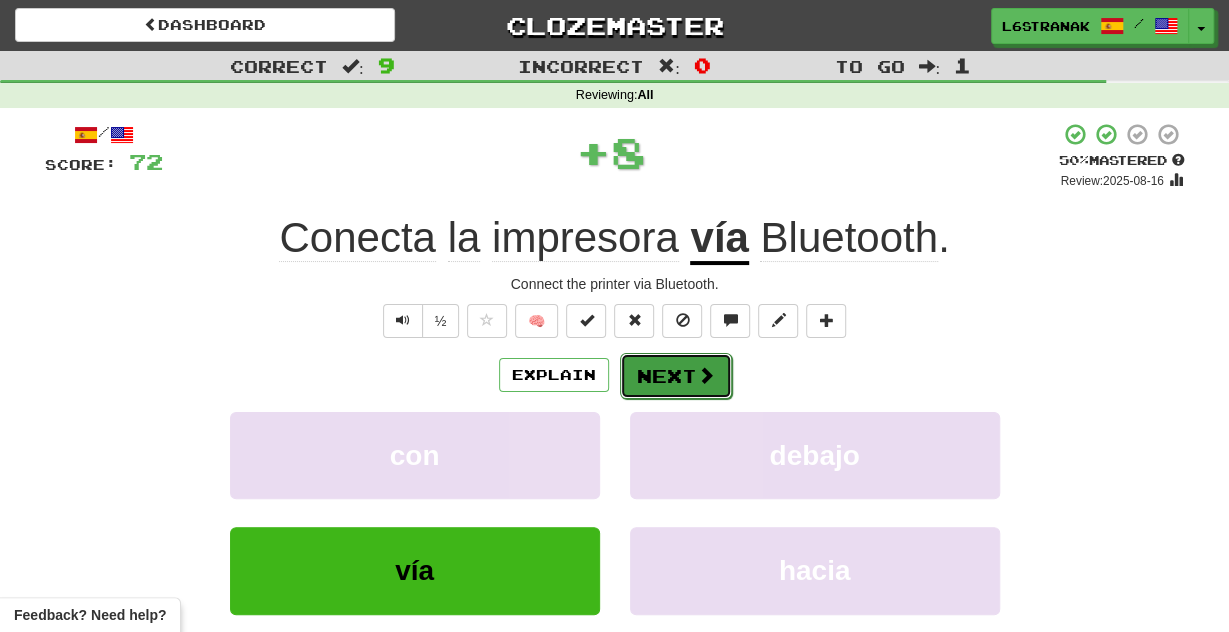 click on "Next" at bounding box center (676, 376) 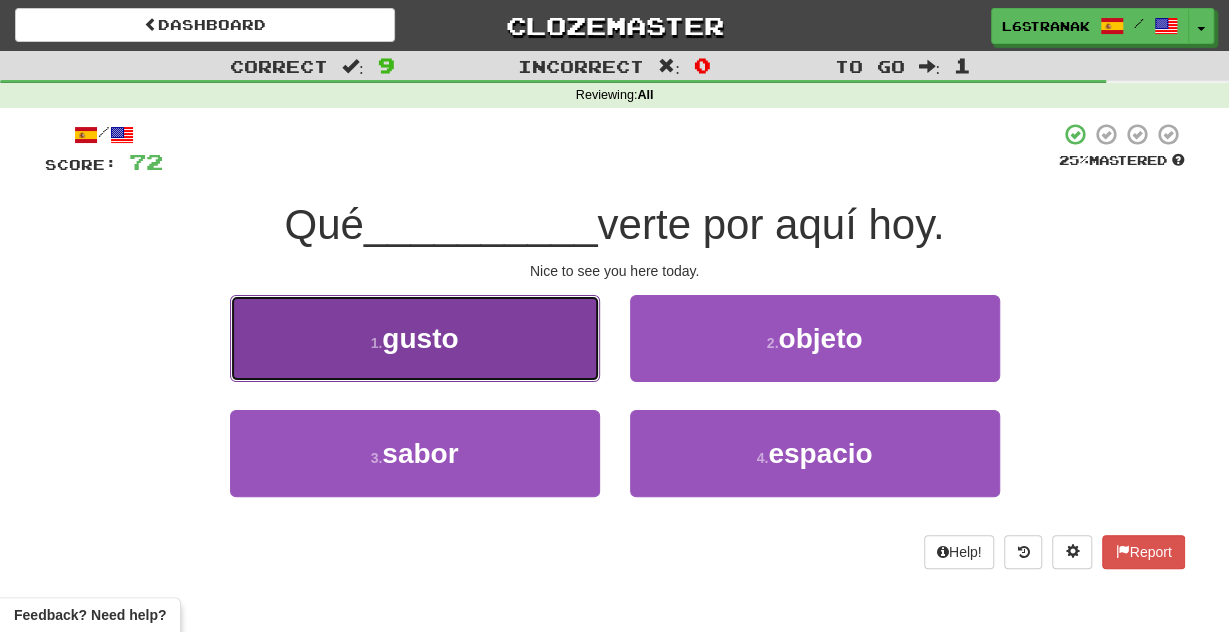 click on "1 .  gusto" at bounding box center [415, 338] 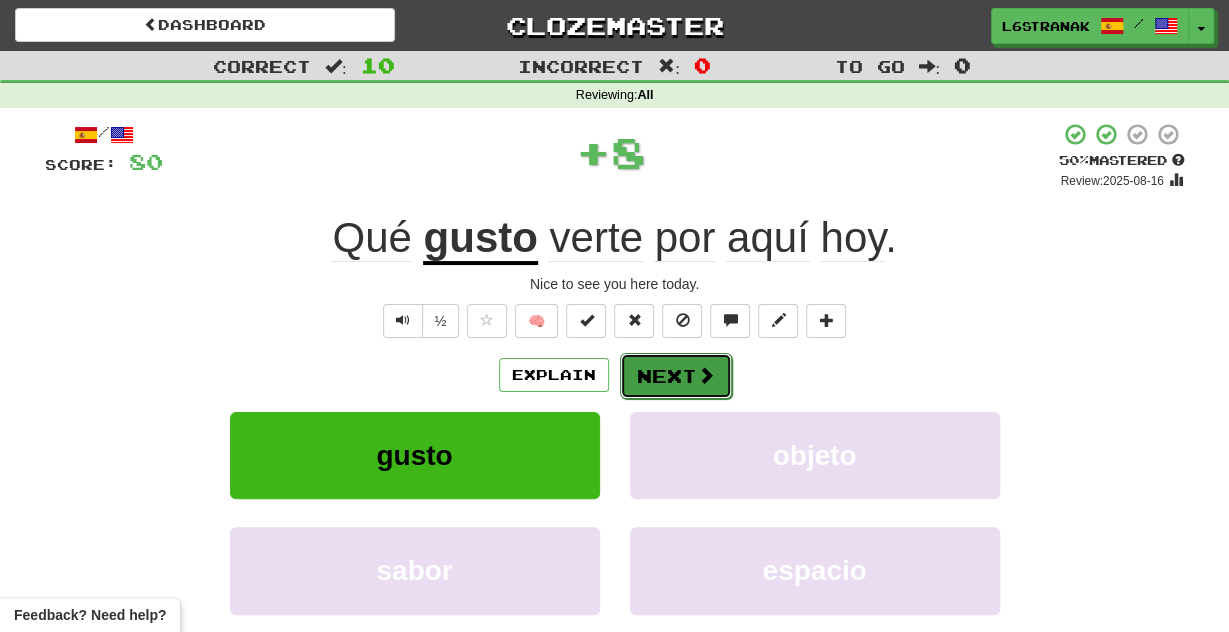 click on "Next" at bounding box center [676, 376] 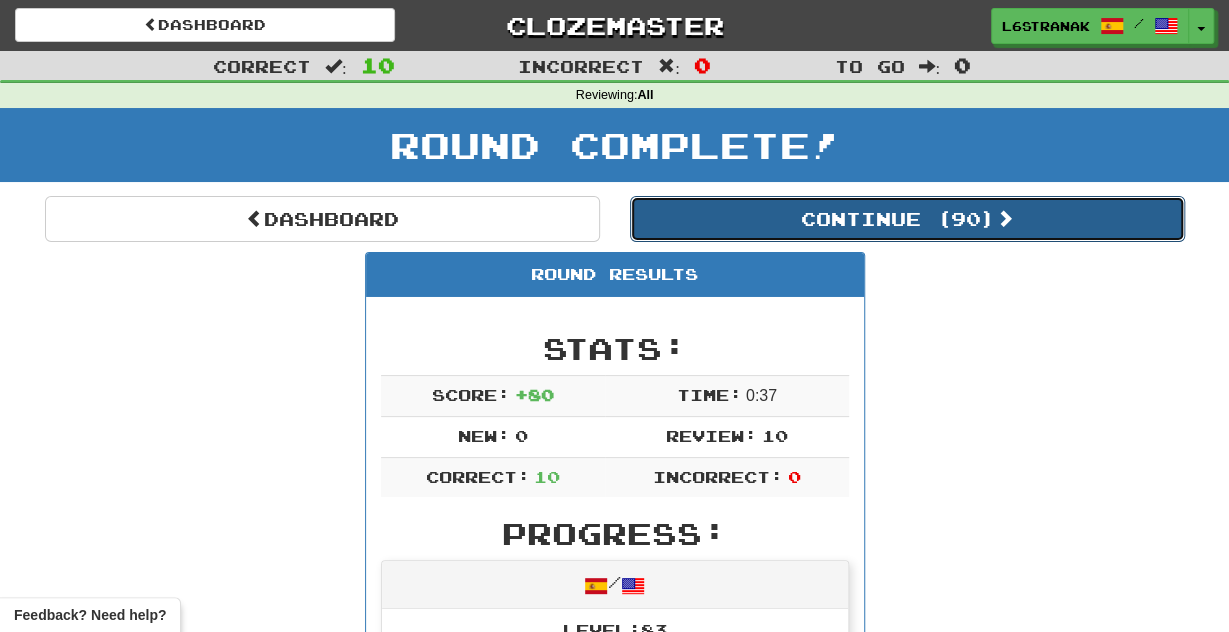 click on "Continue ( 90 )" at bounding box center (907, 219) 